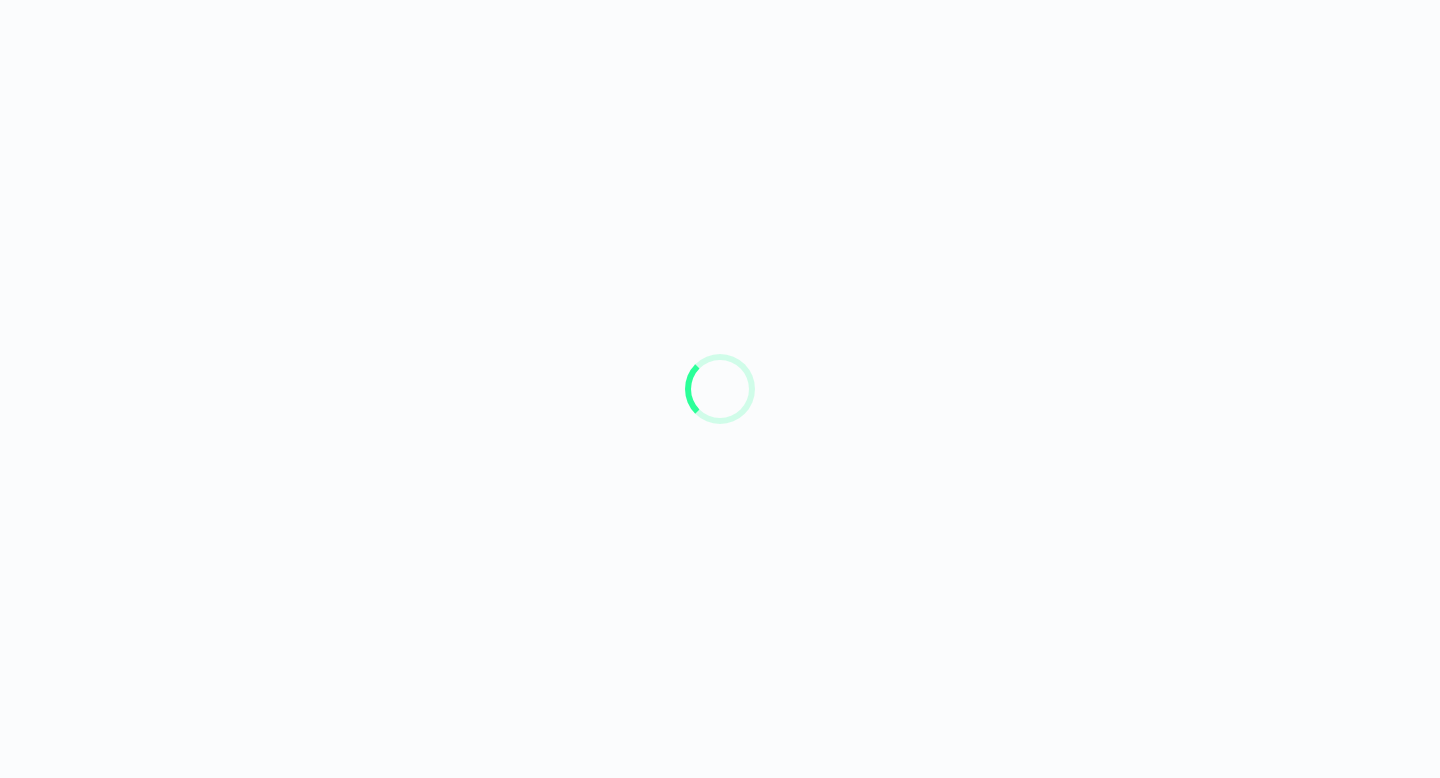 scroll, scrollTop: 0, scrollLeft: 0, axis: both 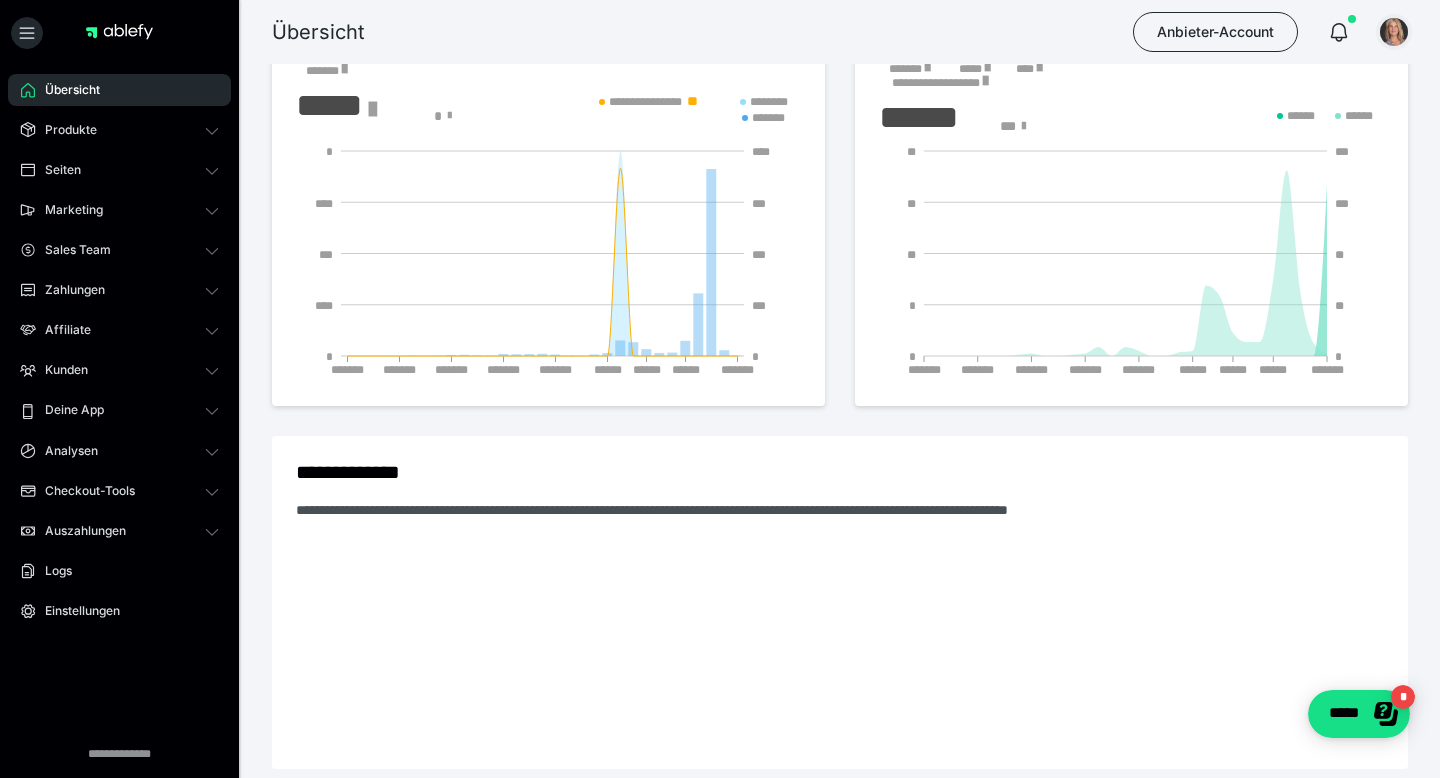 click at bounding box center [1394, 32] 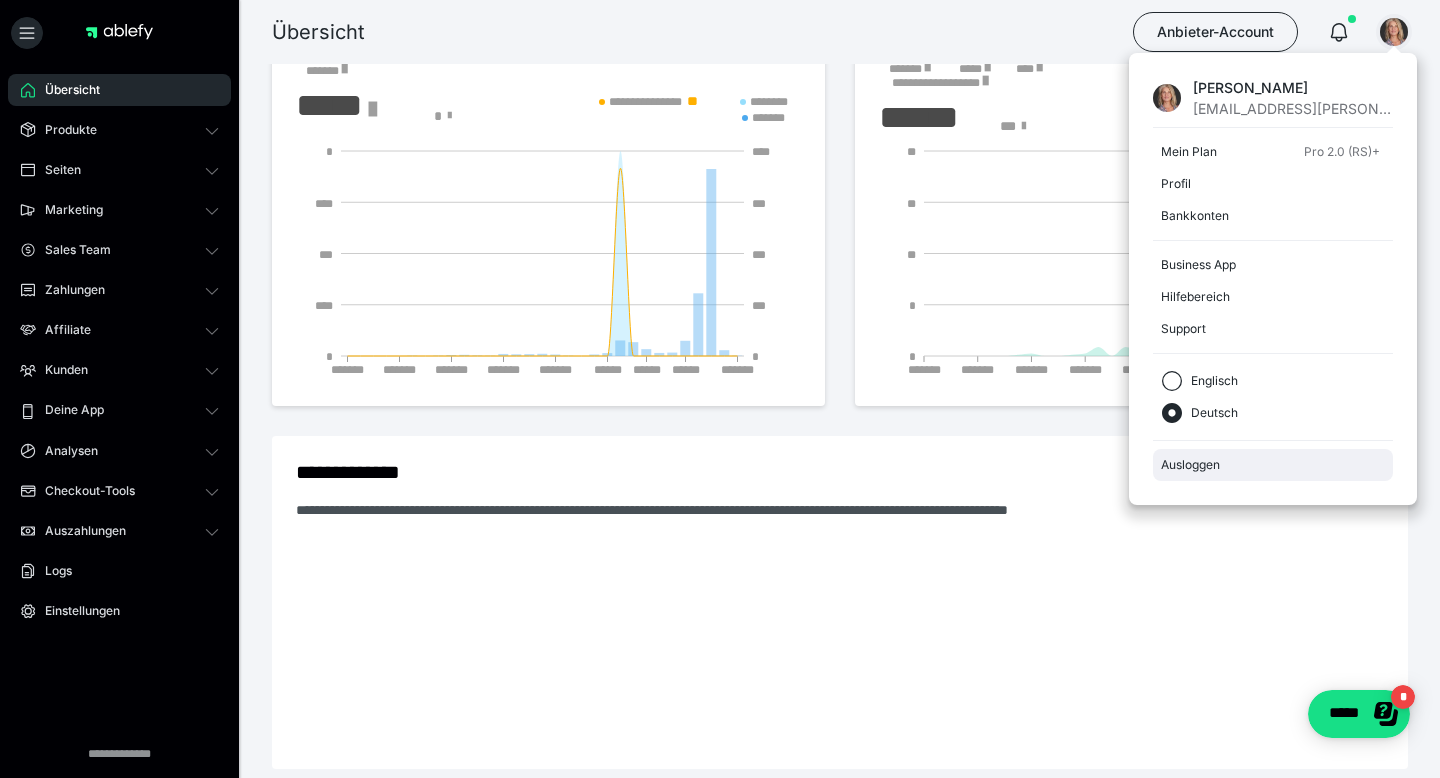 click on "Ausloggen" at bounding box center (1273, 465) 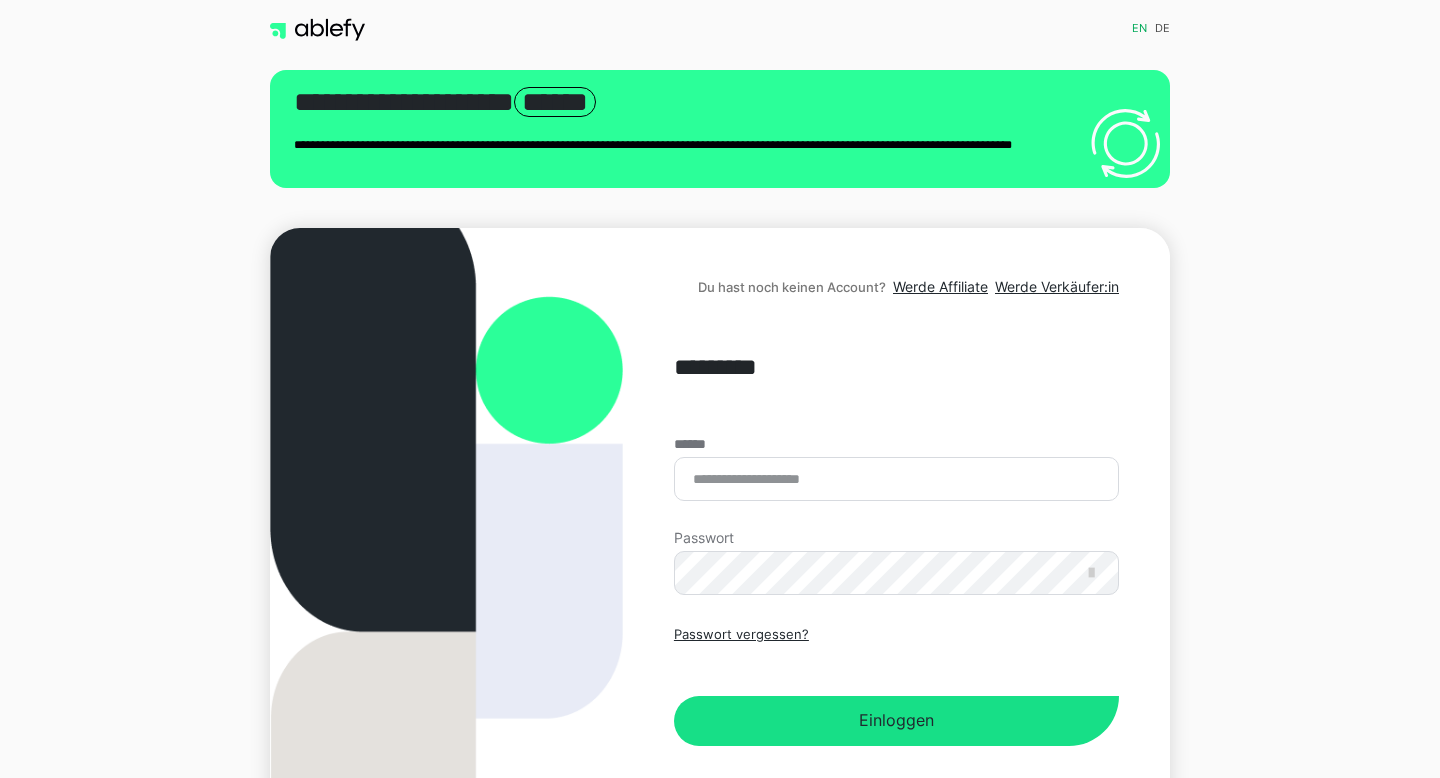 scroll, scrollTop: 0, scrollLeft: 0, axis: both 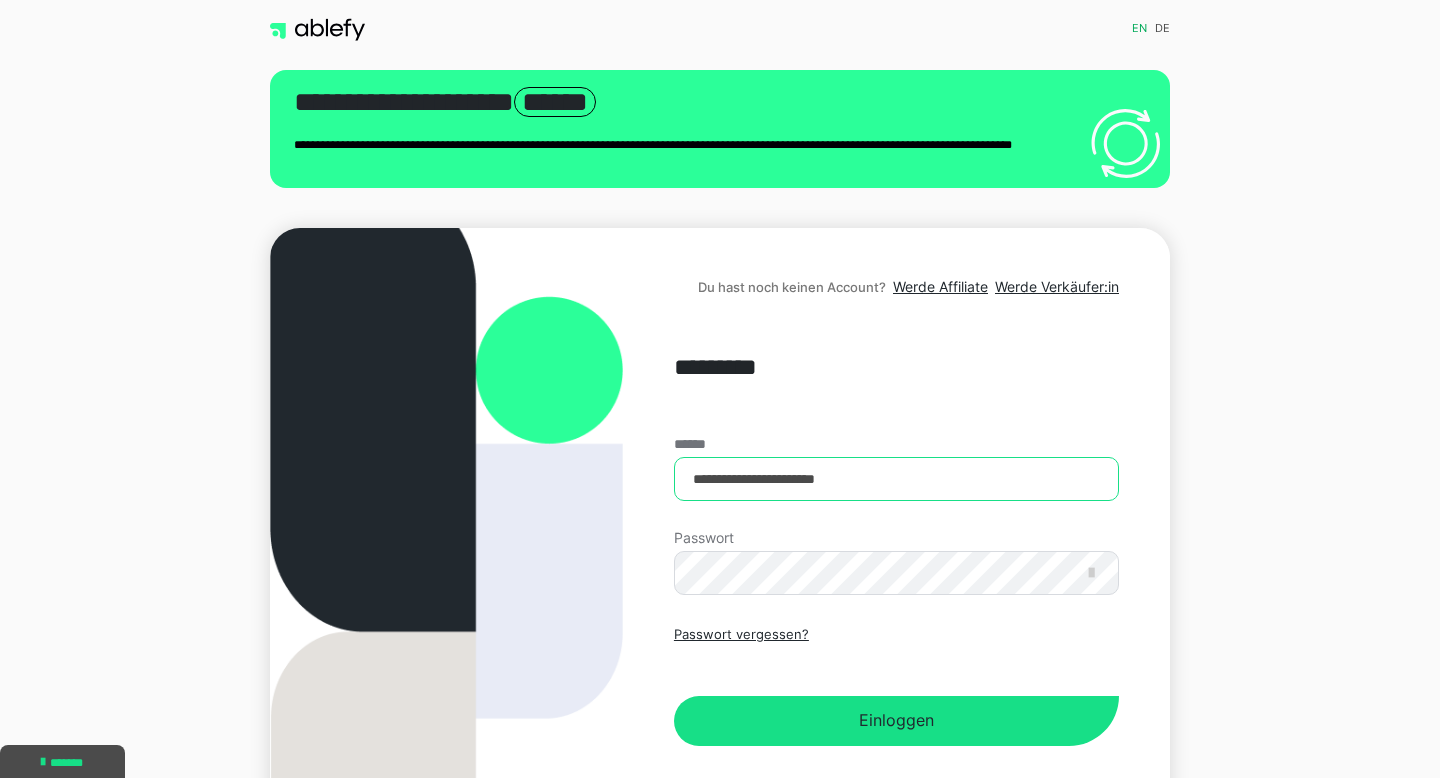 click on "**********" at bounding box center (896, 479) 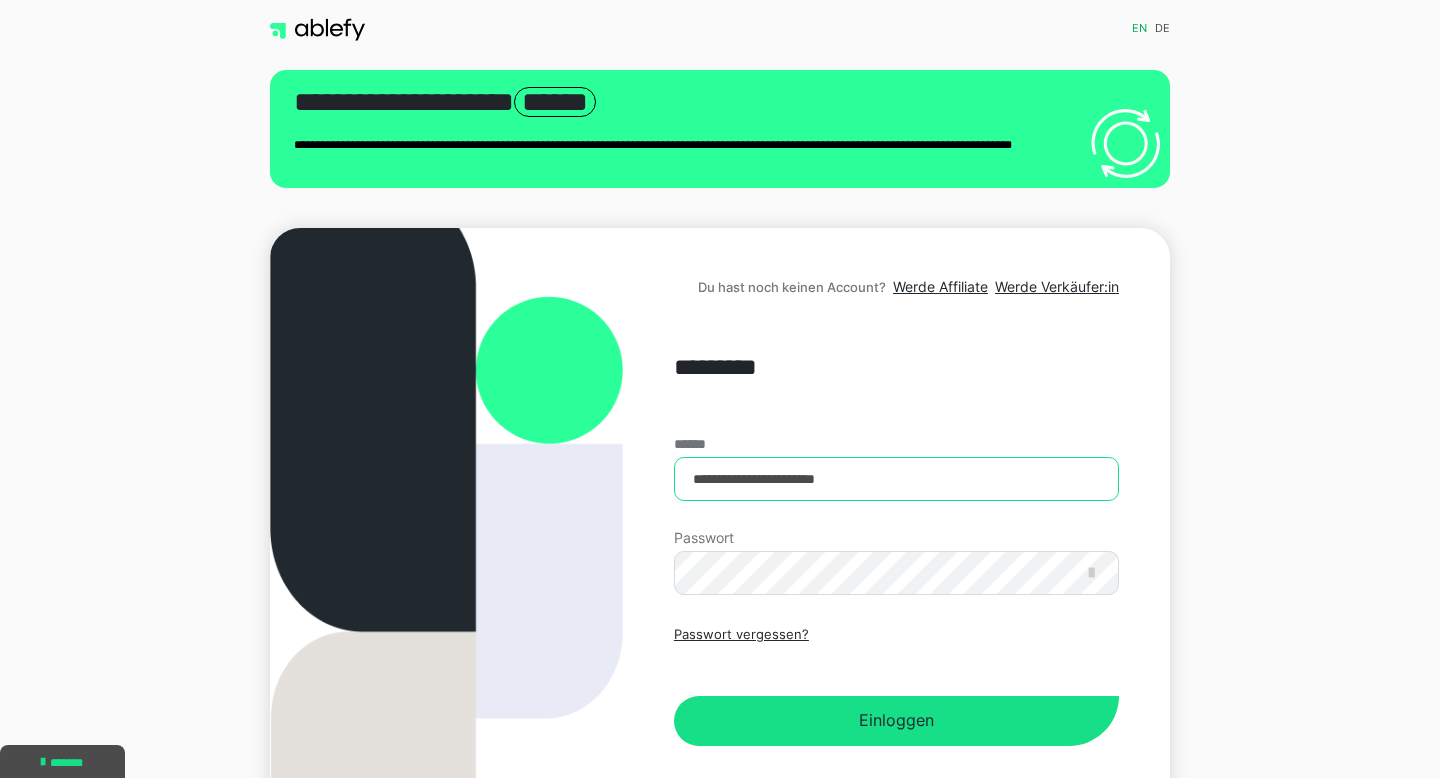 type on "**********" 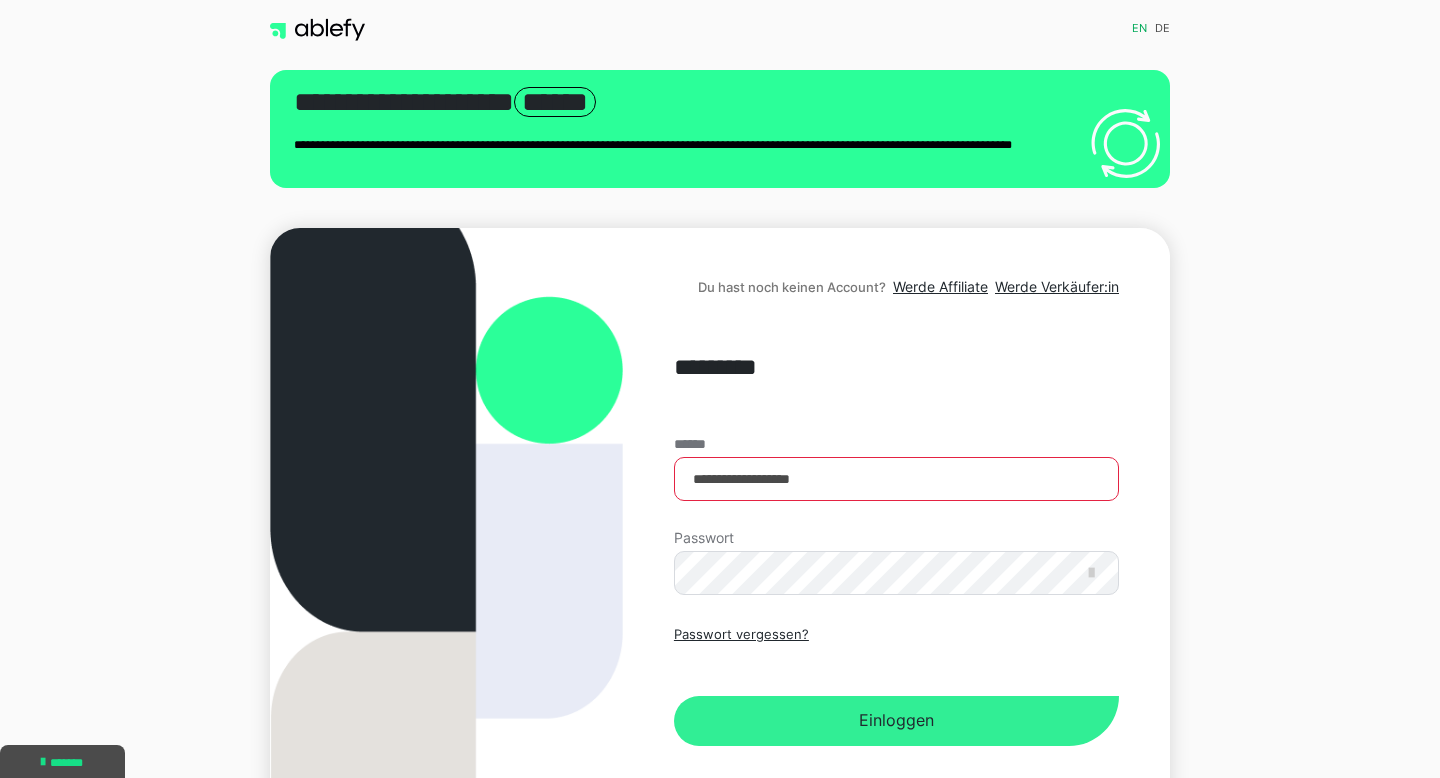 click on "Einloggen" at bounding box center (896, 721) 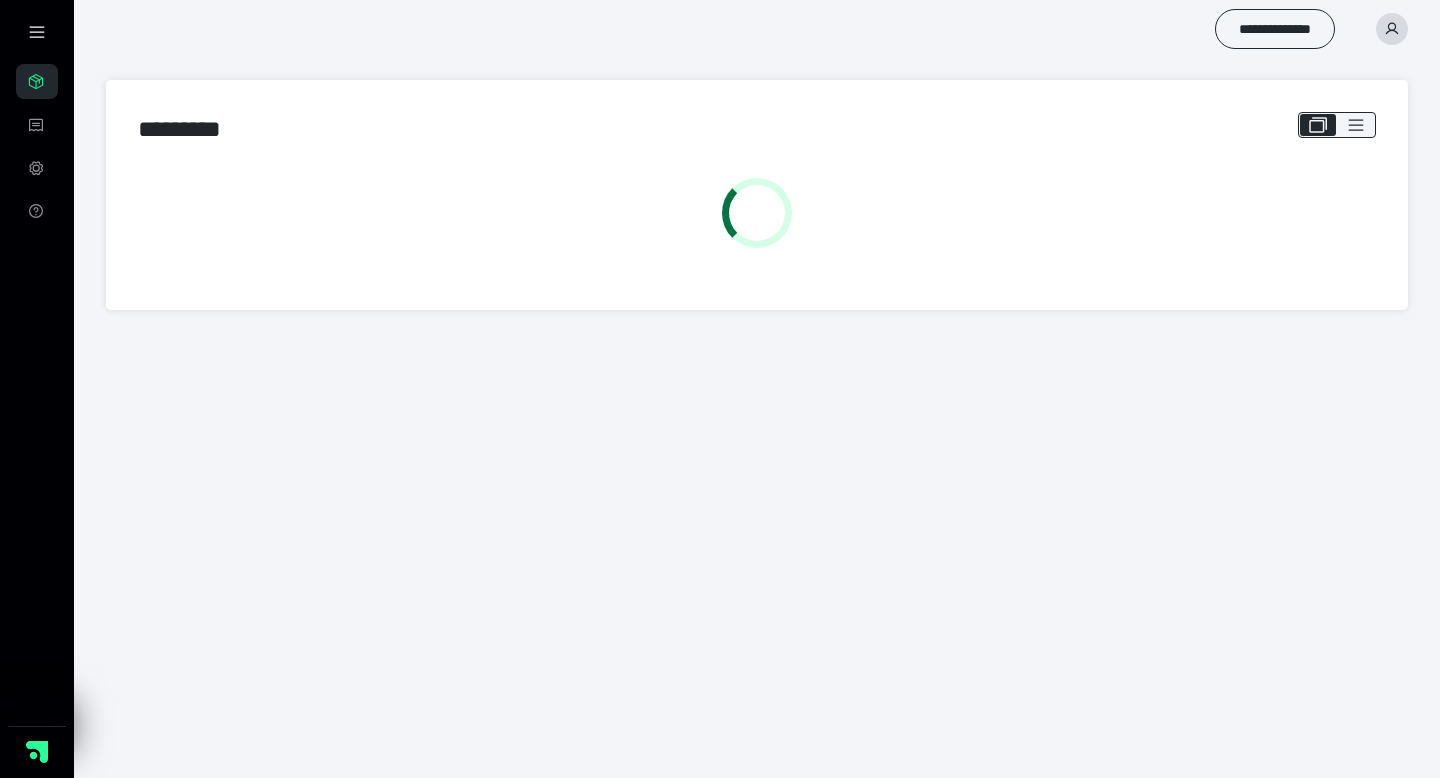 scroll, scrollTop: 0, scrollLeft: 0, axis: both 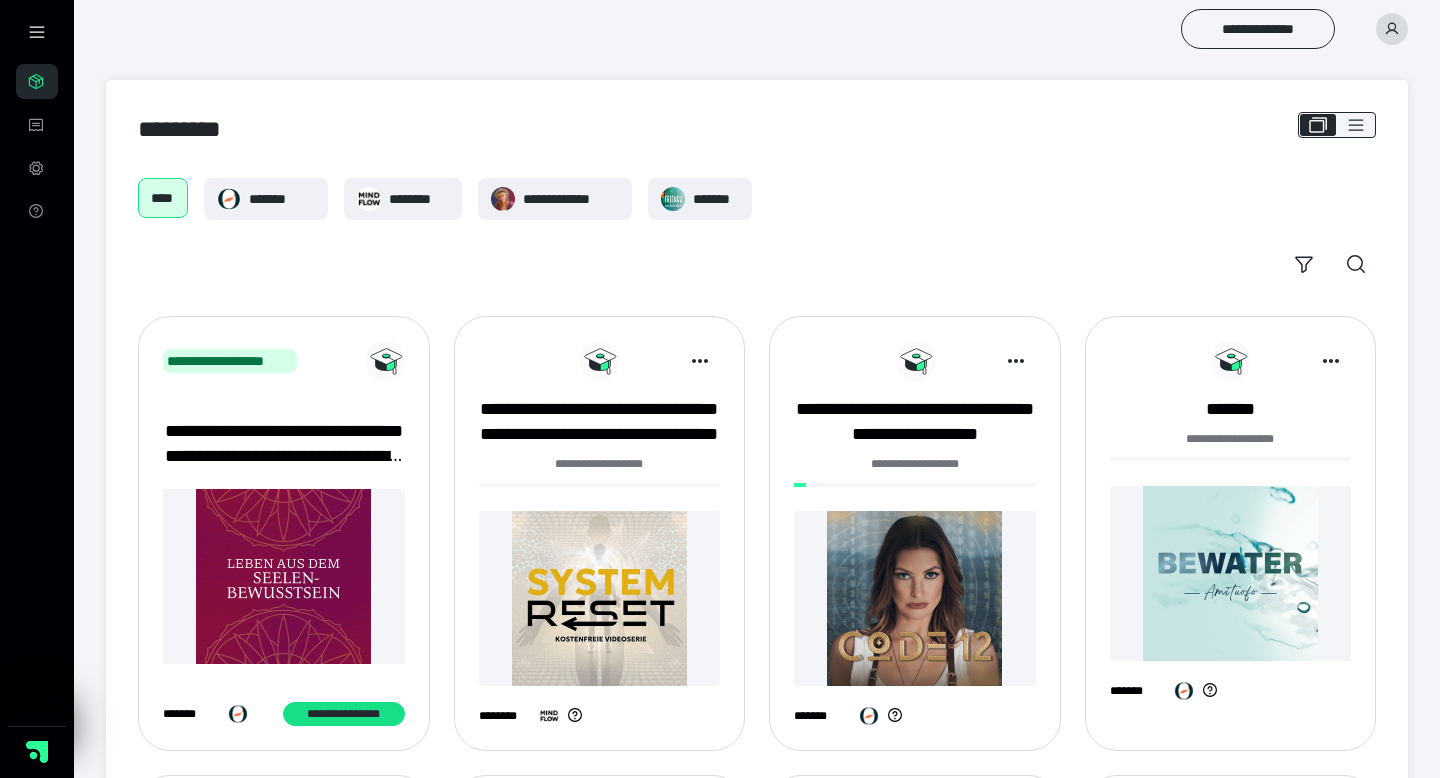 click 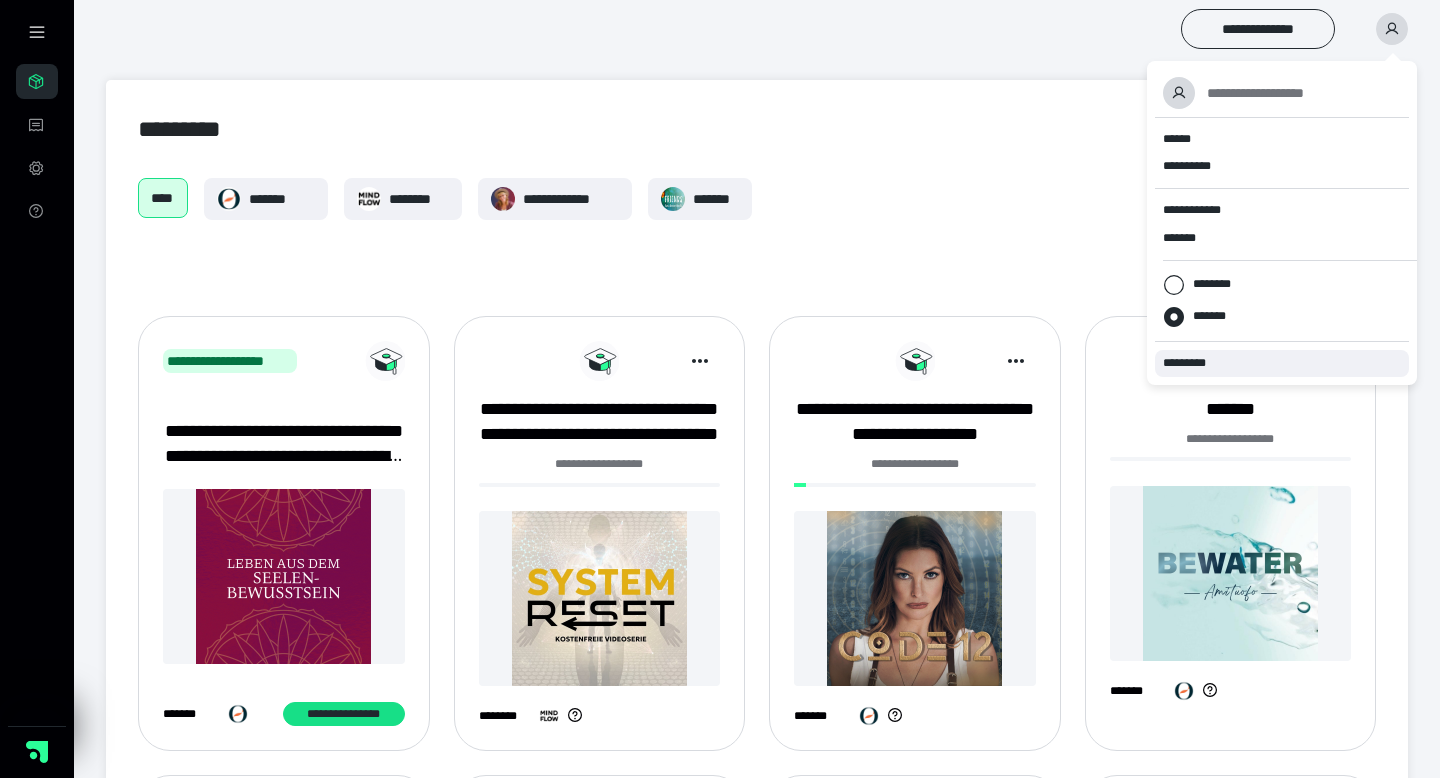 click on "*********" at bounding box center [1282, 363] 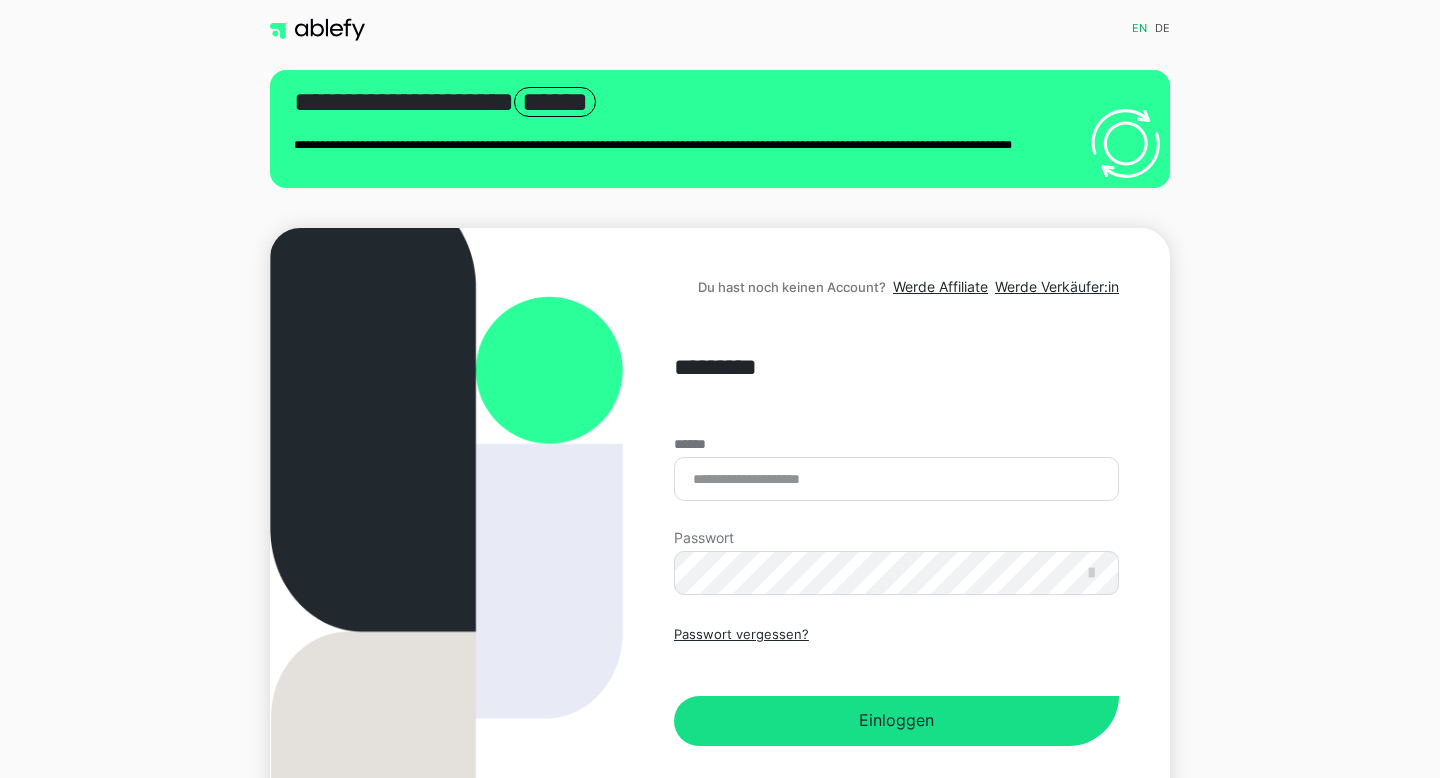 scroll, scrollTop: 0, scrollLeft: 0, axis: both 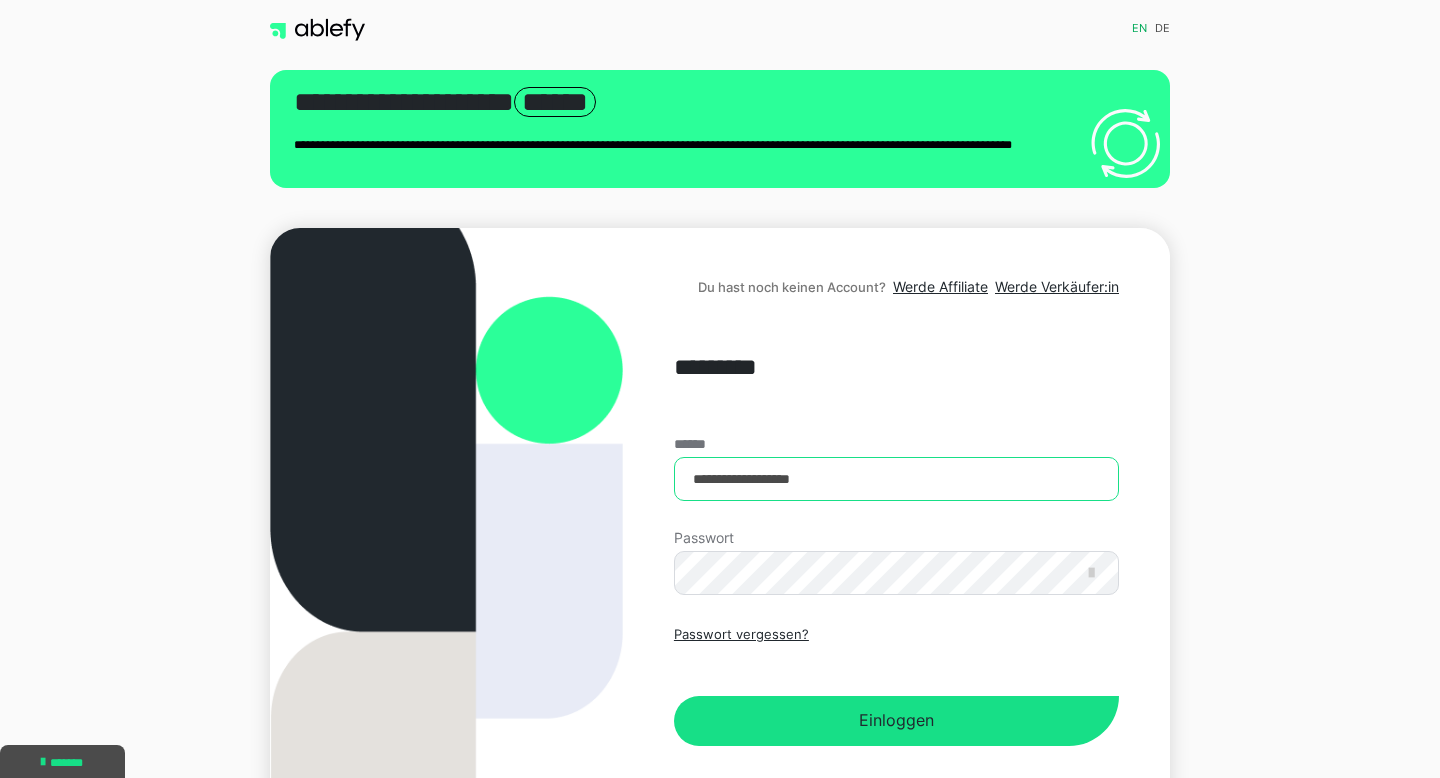 click on "**********" at bounding box center [896, 479] 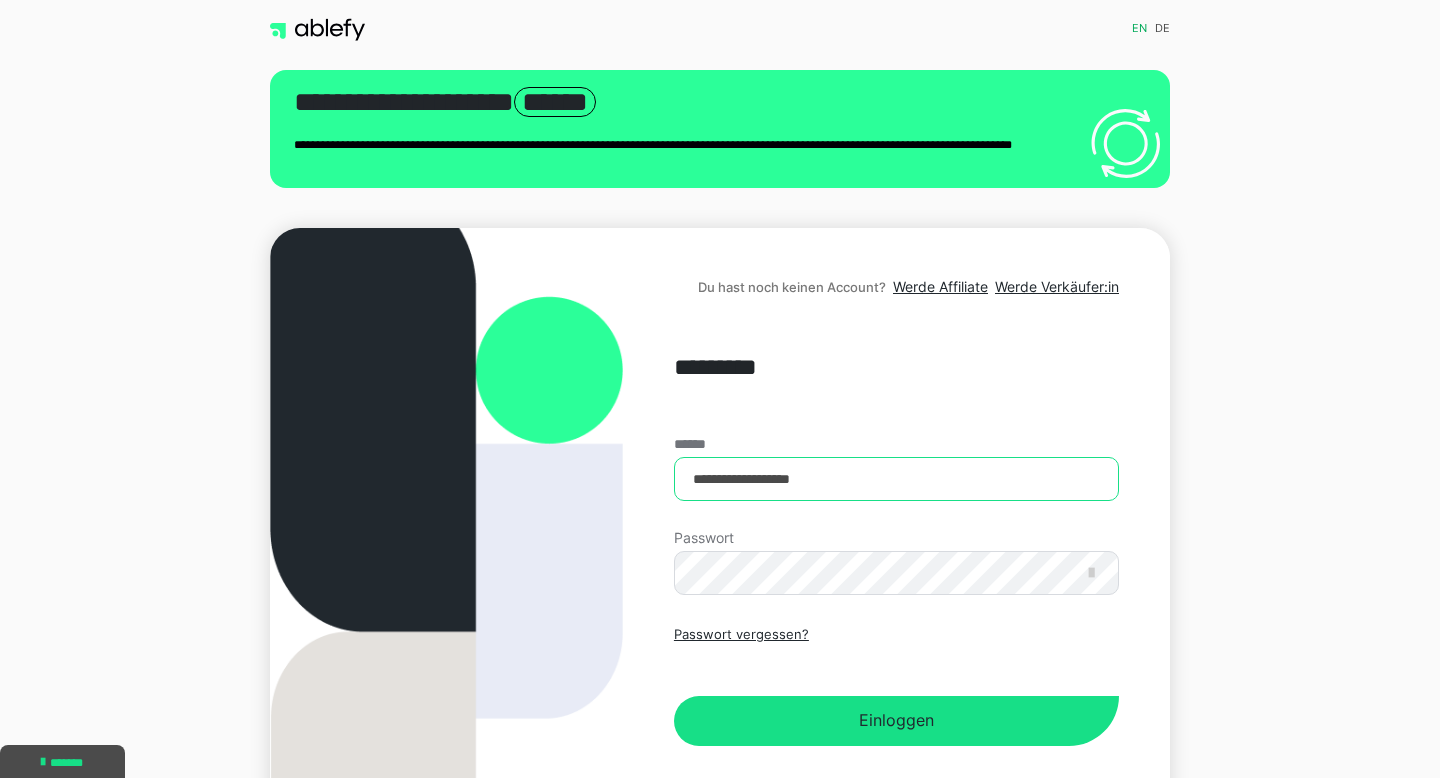 type on "**********" 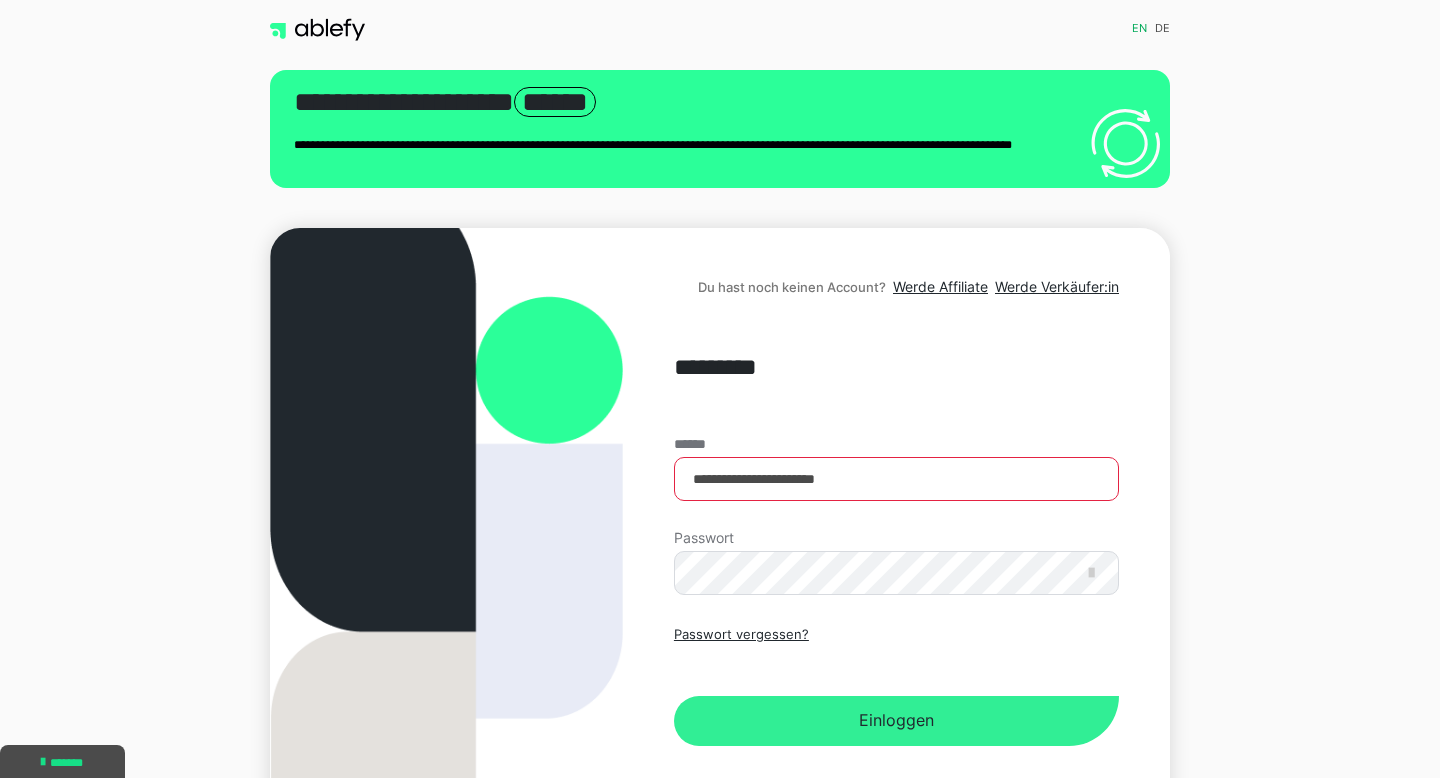 click on "Einloggen" at bounding box center (896, 721) 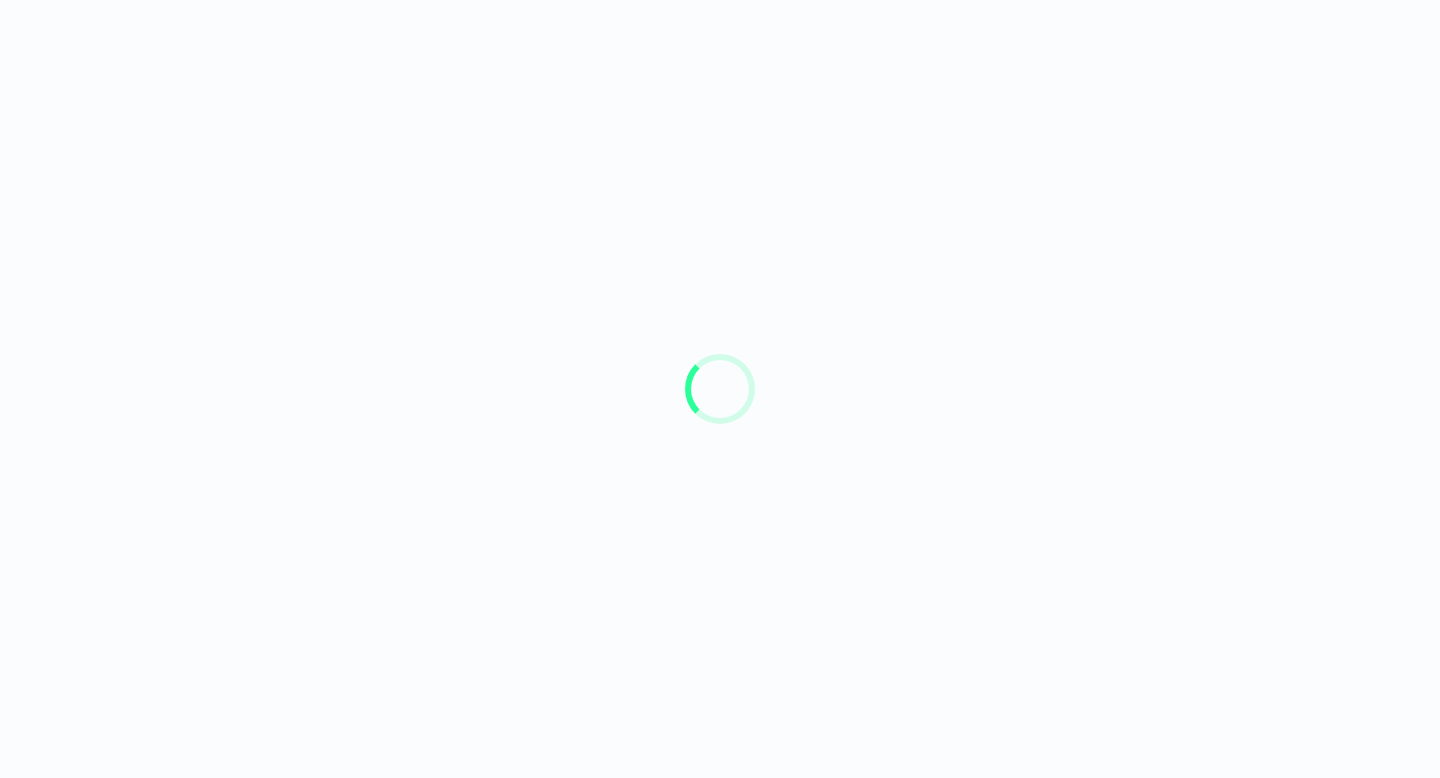 scroll, scrollTop: 0, scrollLeft: 0, axis: both 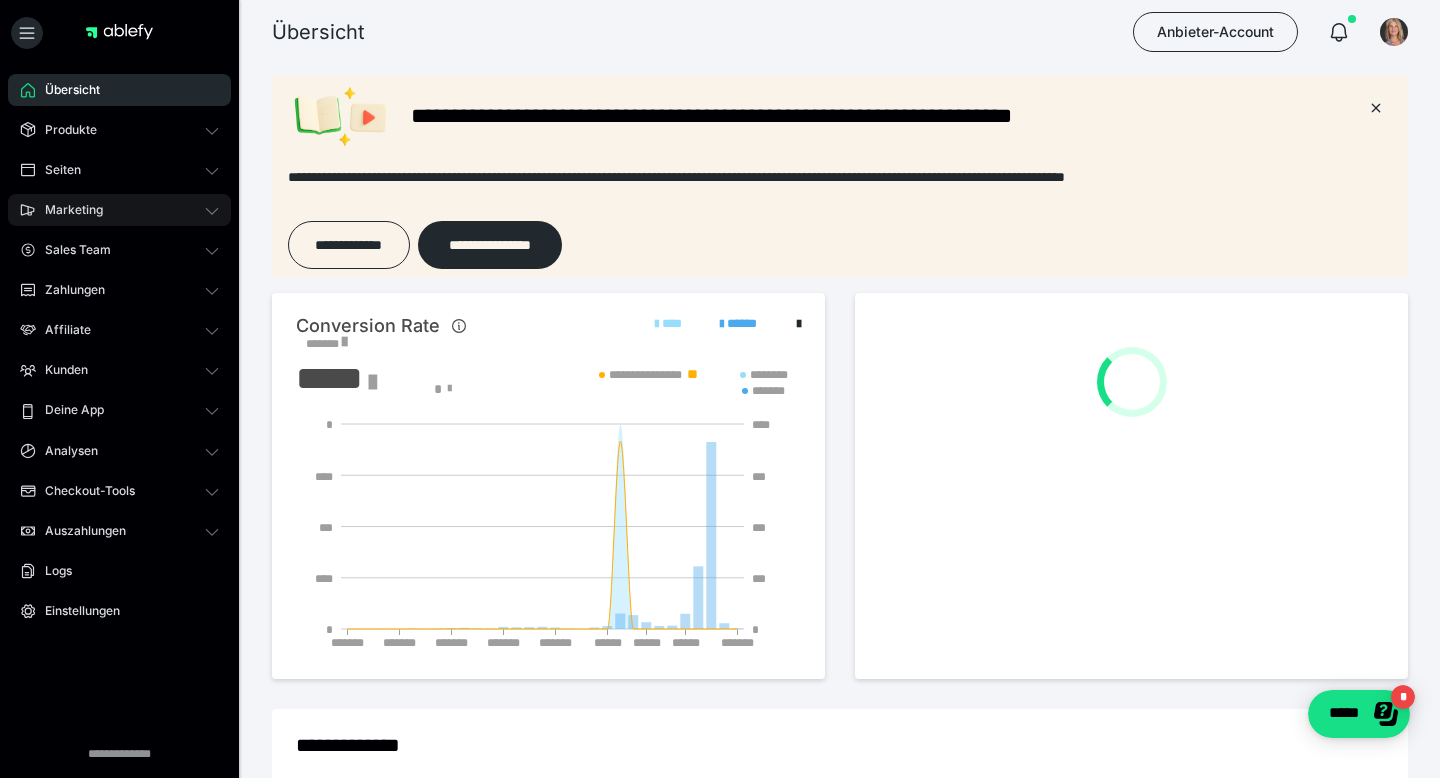 click on "Marketing" at bounding box center [67, 210] 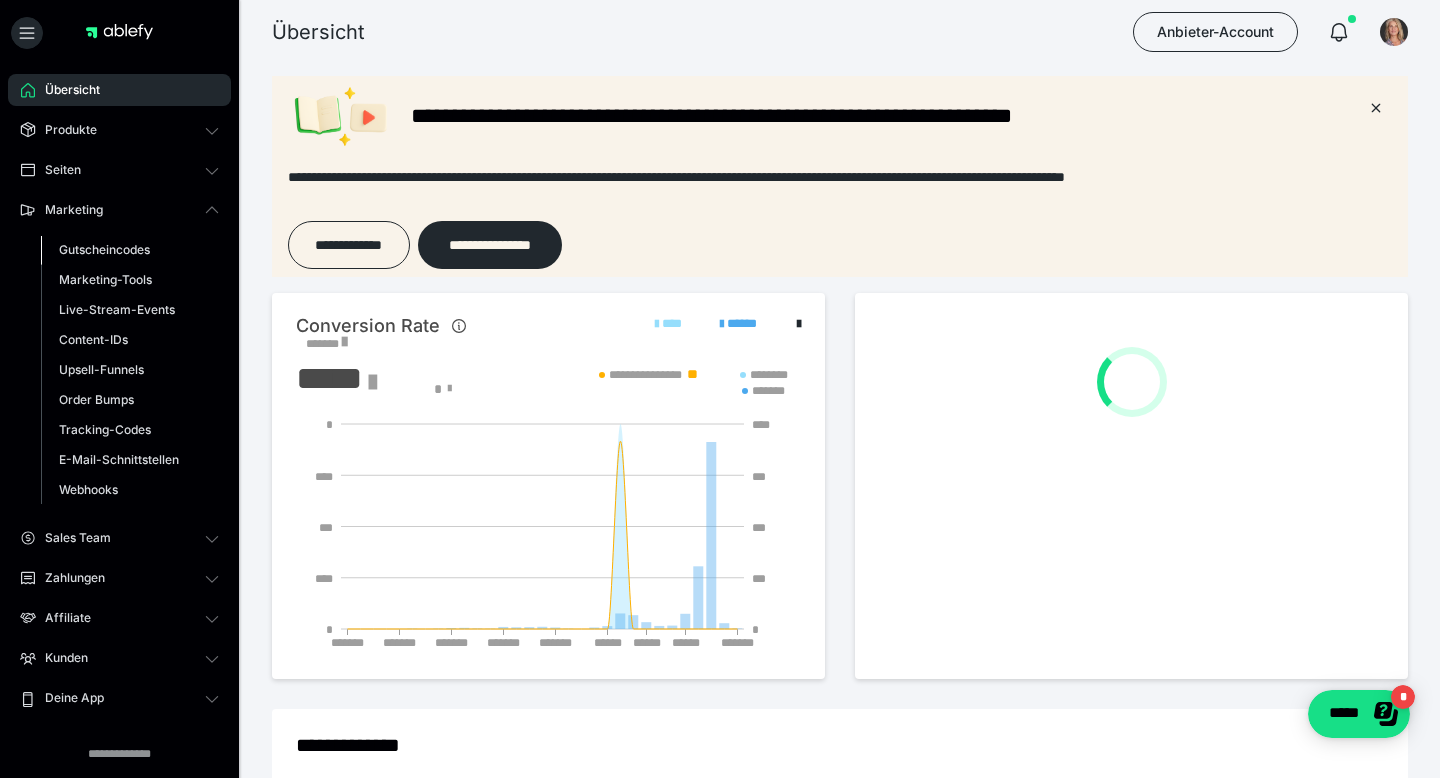 click on "Gutscheincodes" at bounding box center [104, 249] 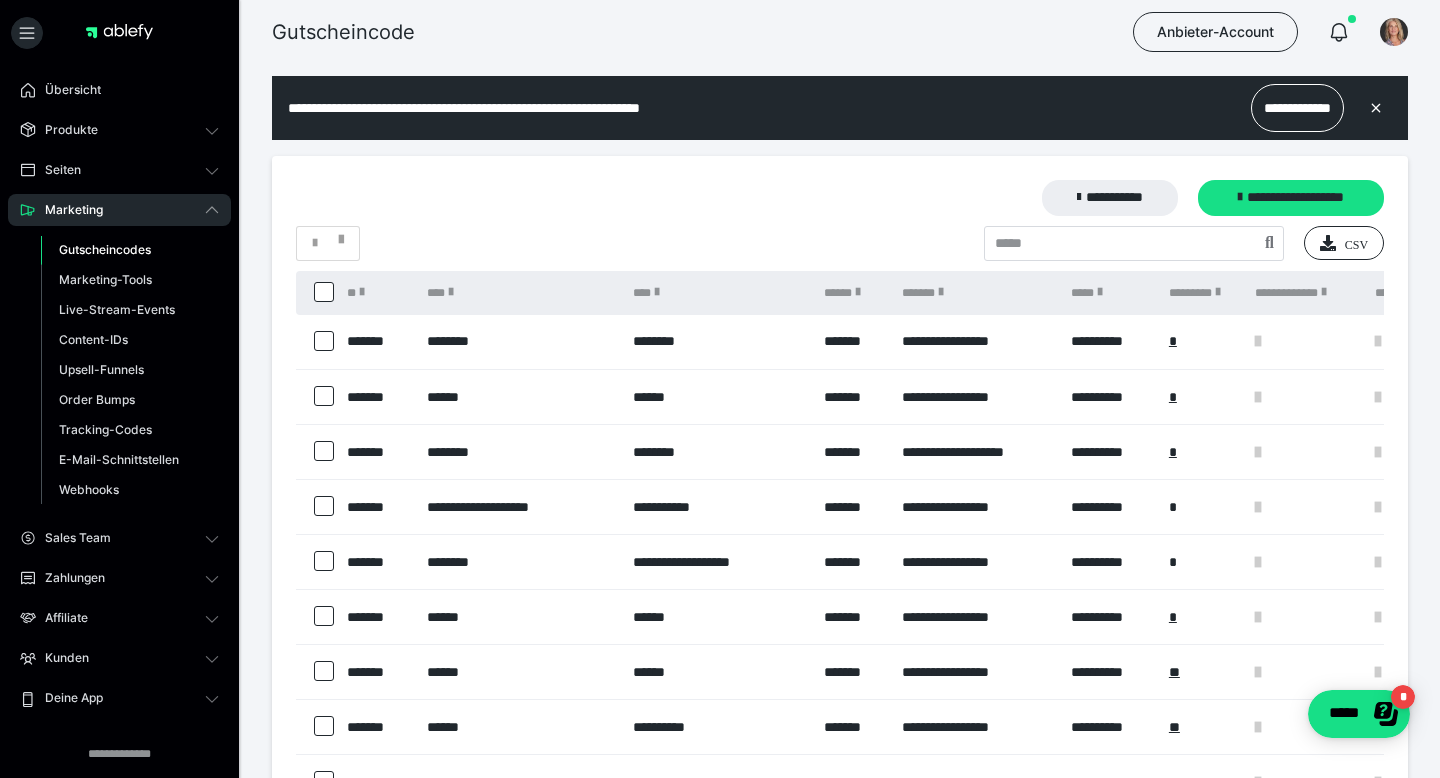 scroll, scrollTop: 0, scrollLeft: 0, axis: both 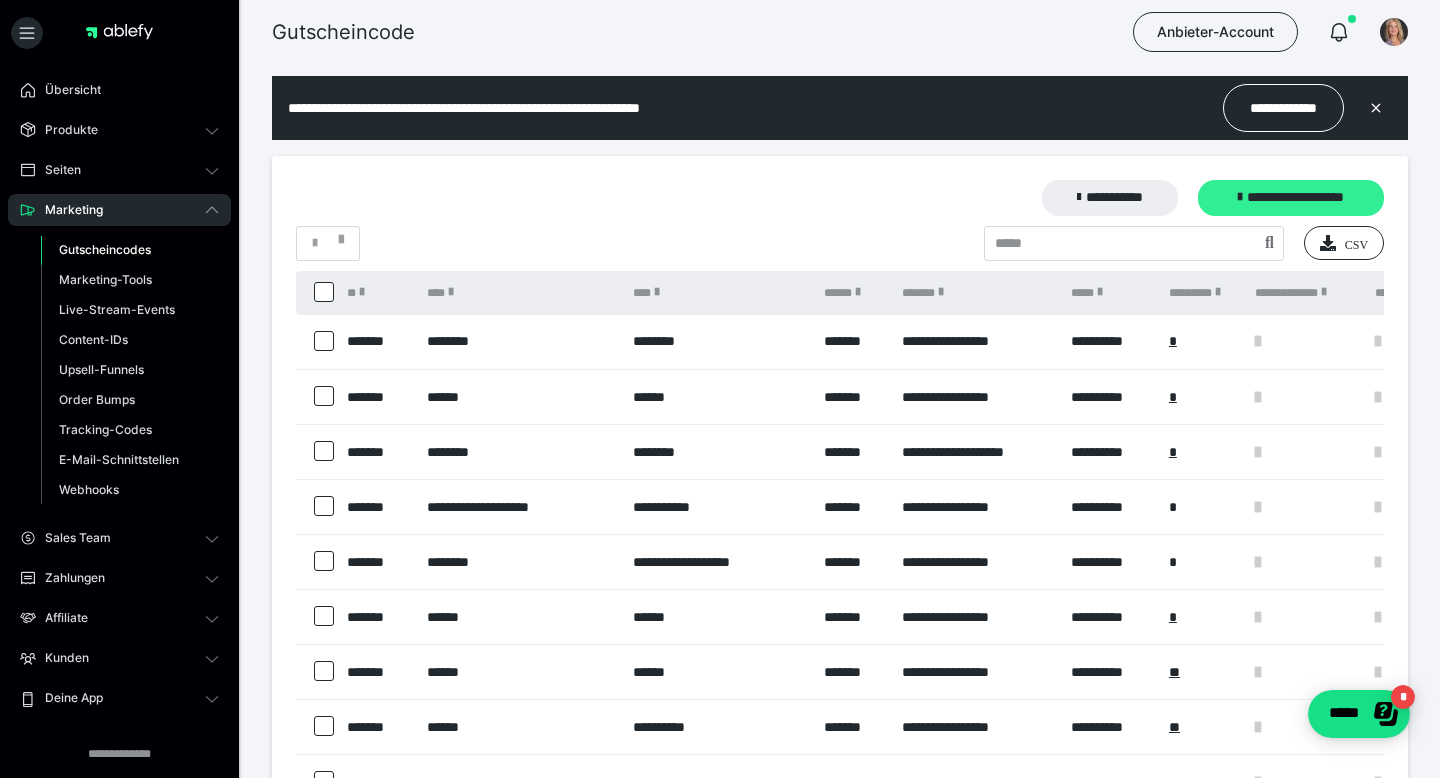 click on "**********" at bounding box center (1291, 198) 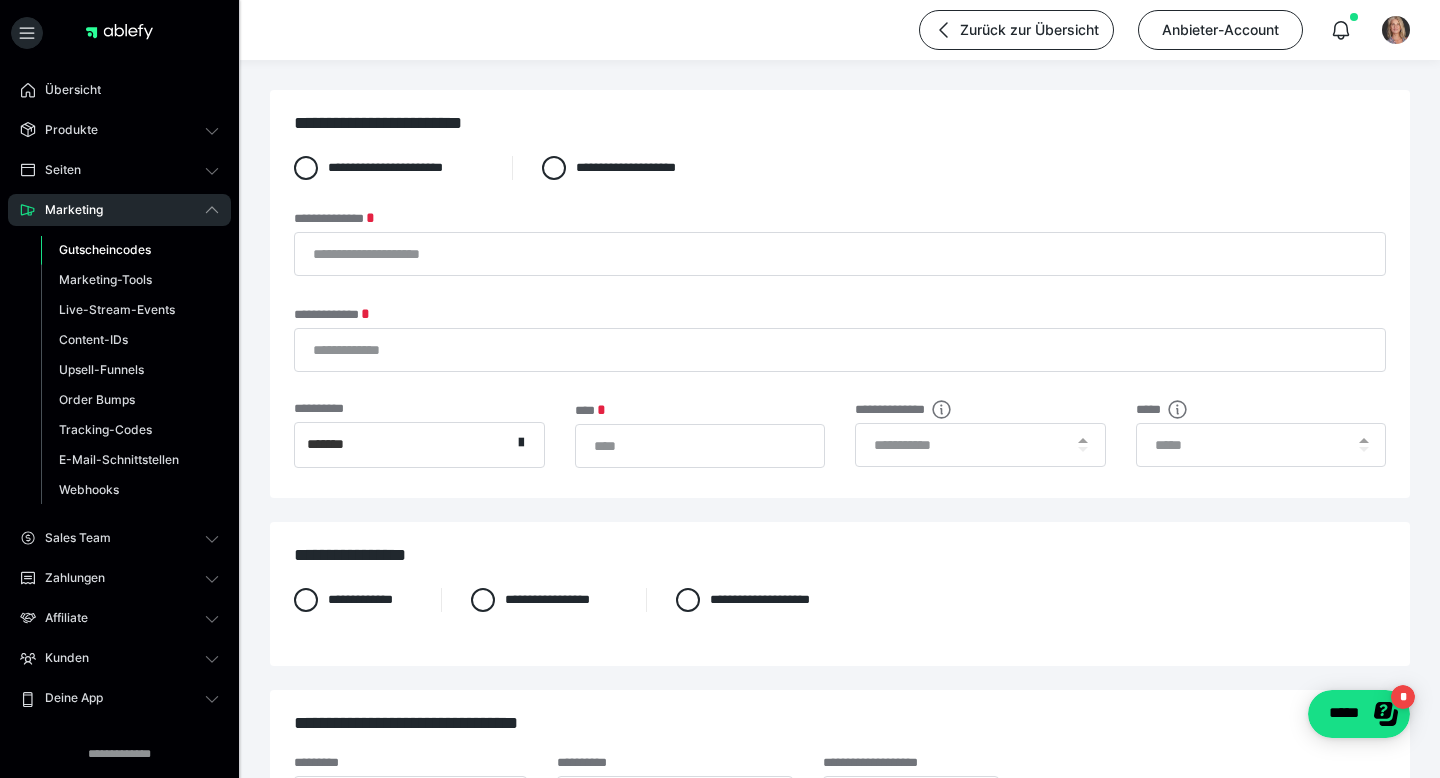scroll, scrollTop: 0, scrollLeft: 0, axis: both 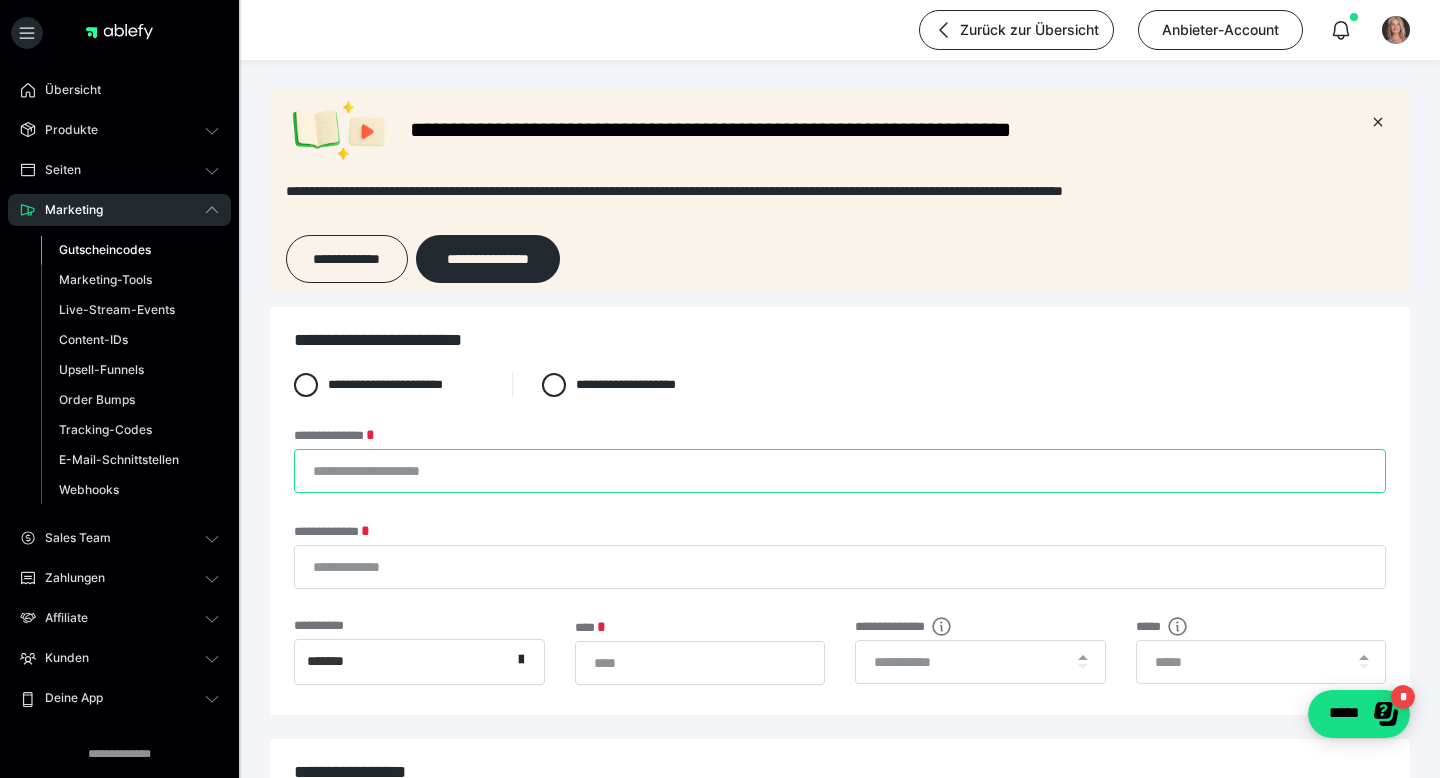 click on "**********" at bounding box center [840, 471] 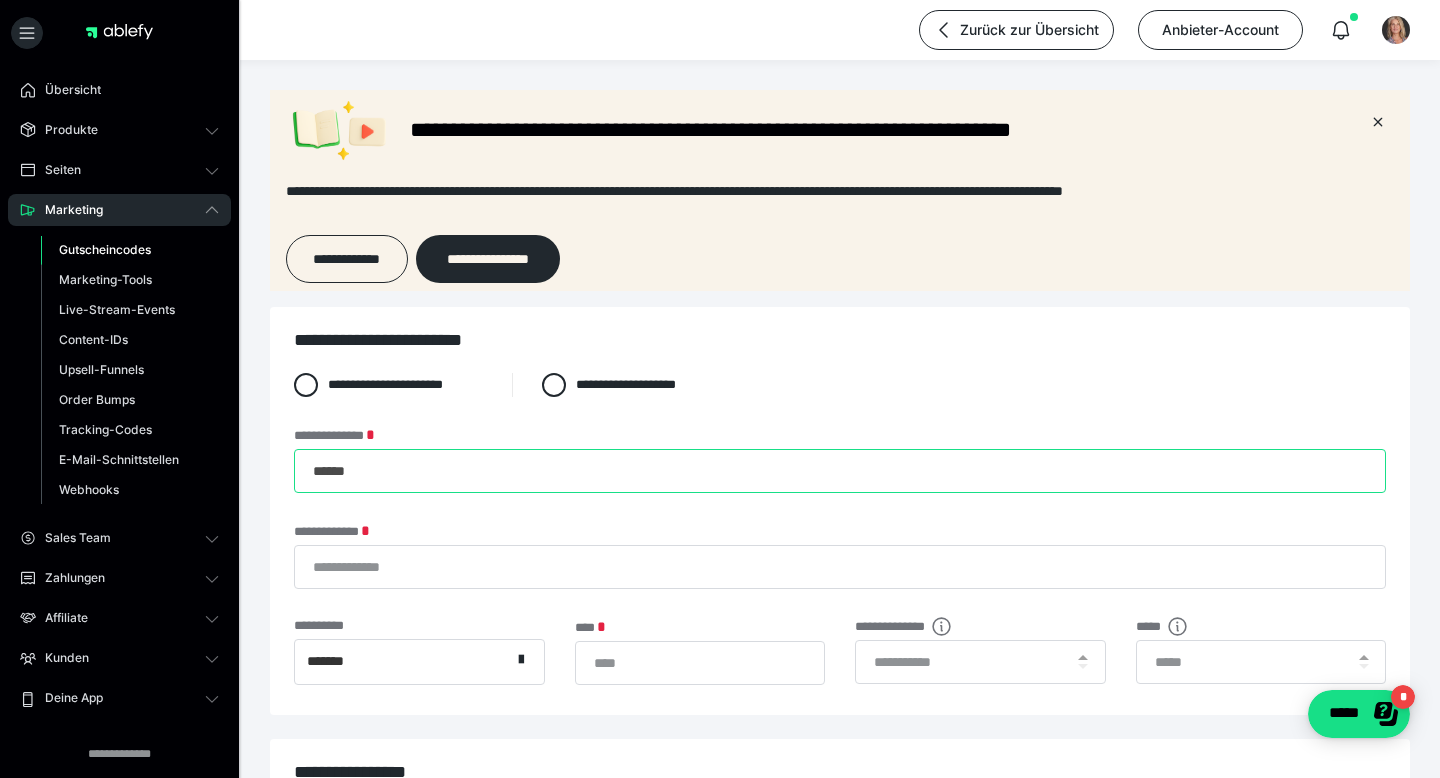 type on "******" 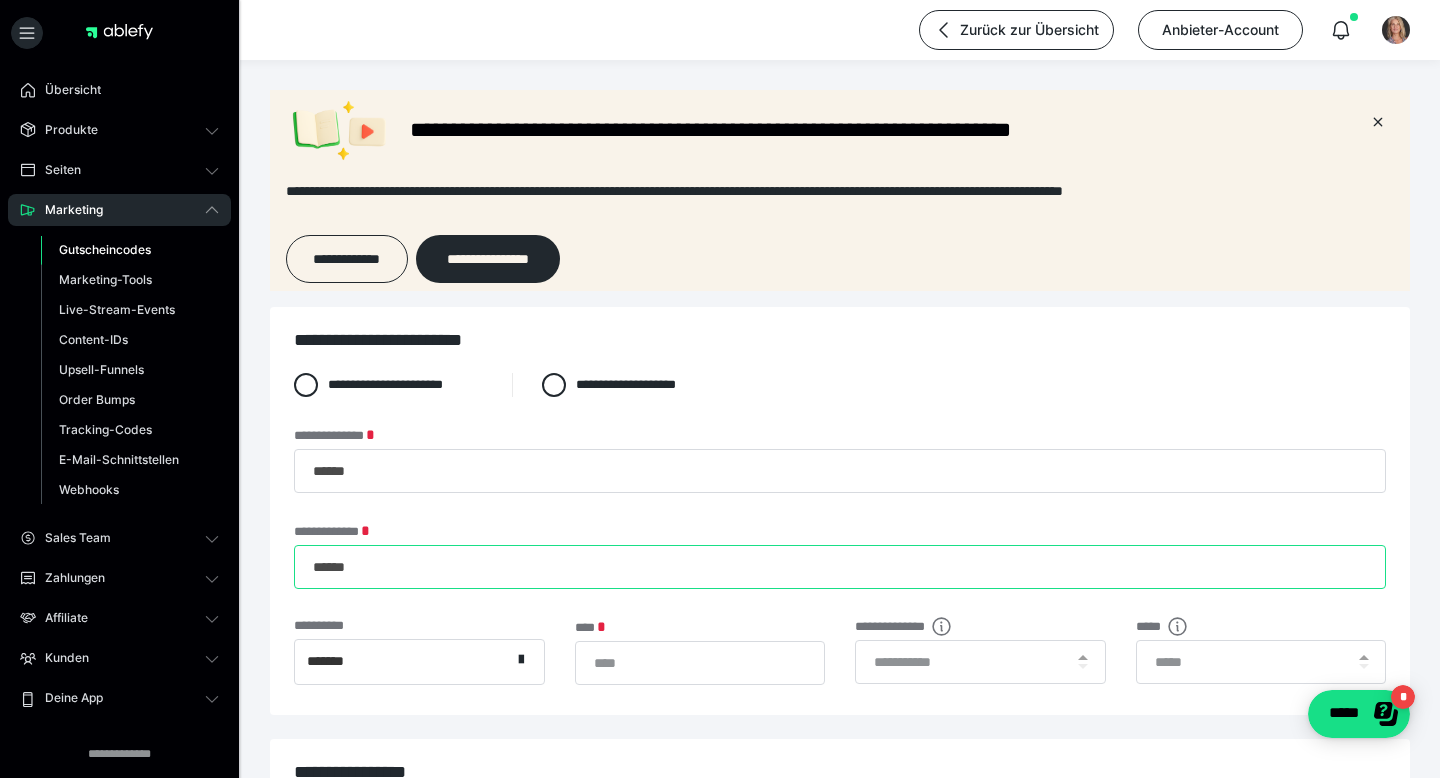 type on "******" 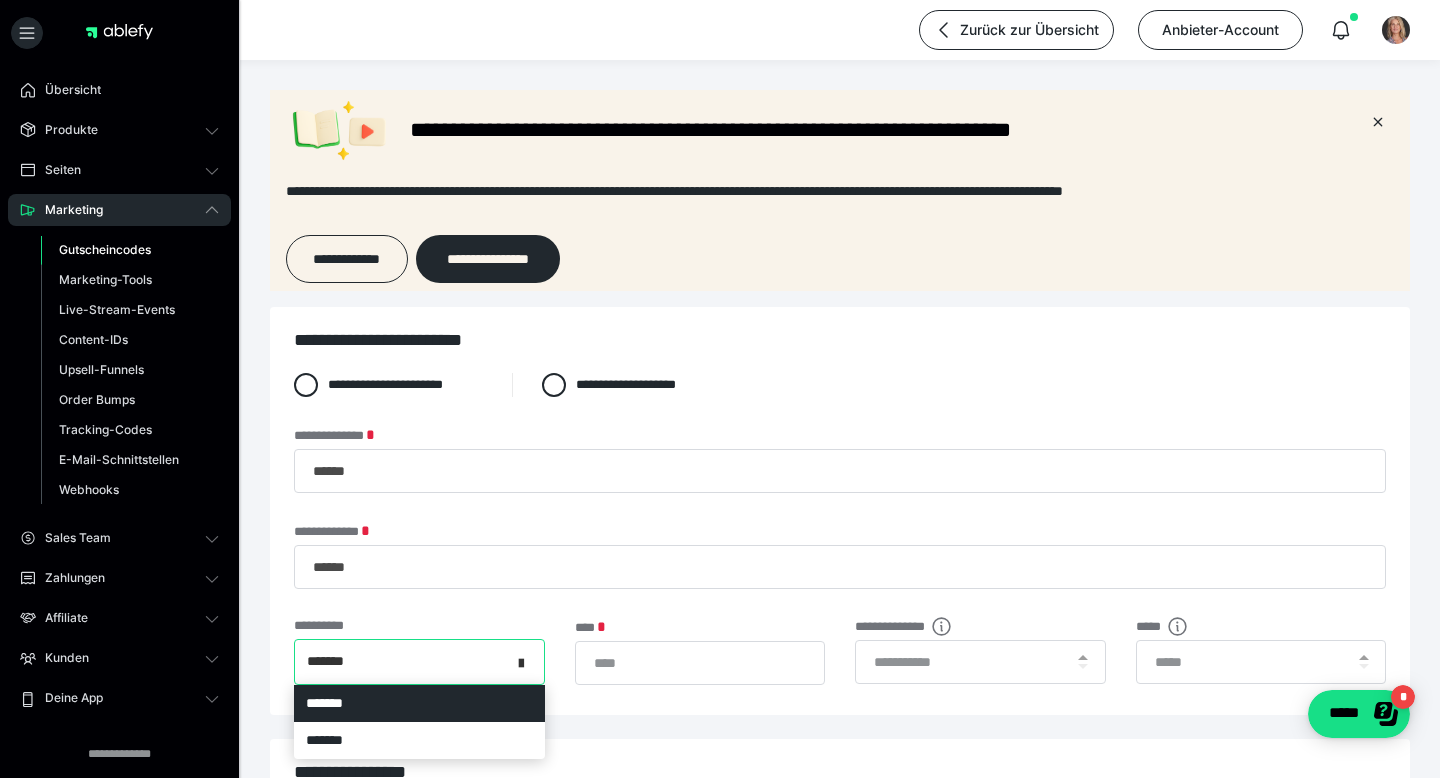 click at bounding box center (521, 660) 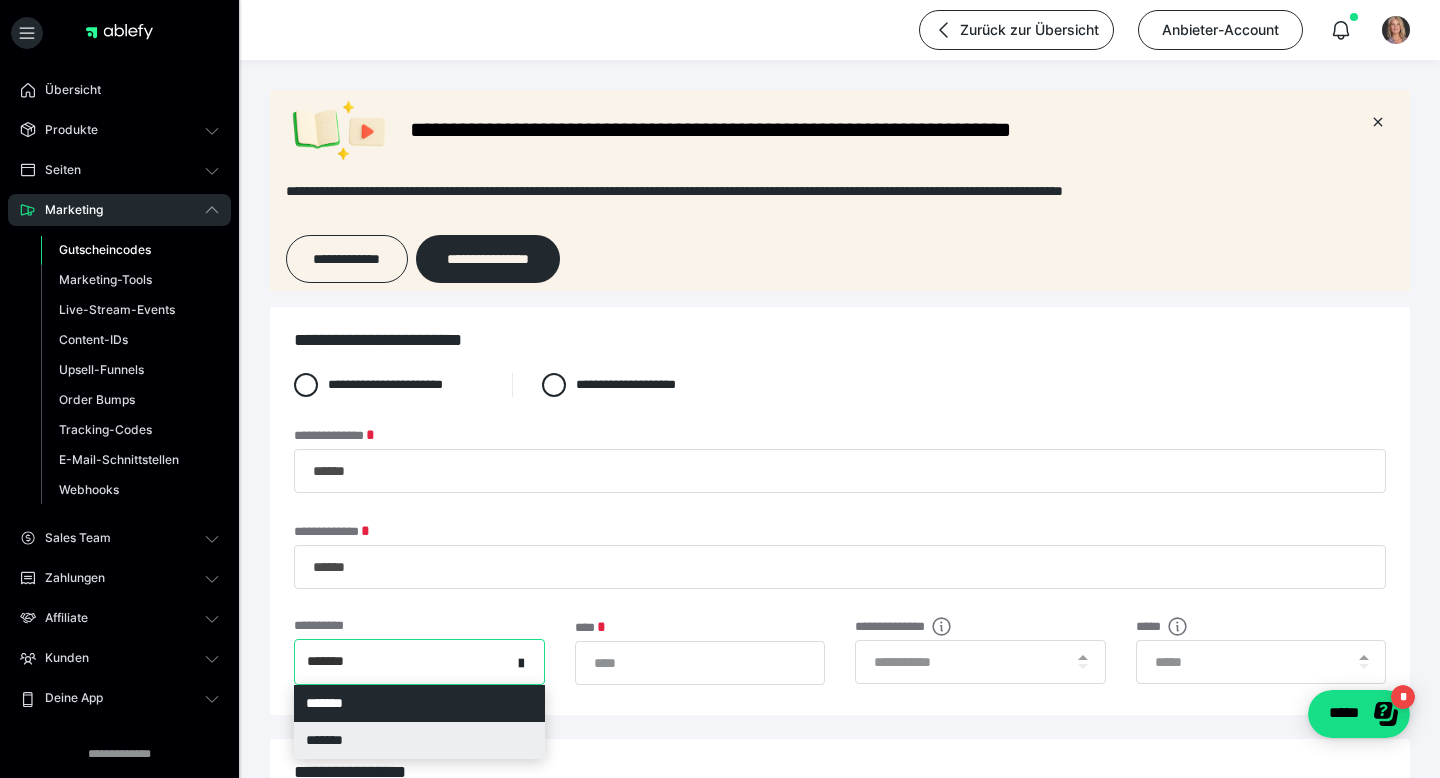 click on "*******" at bounding box center (419, 740) 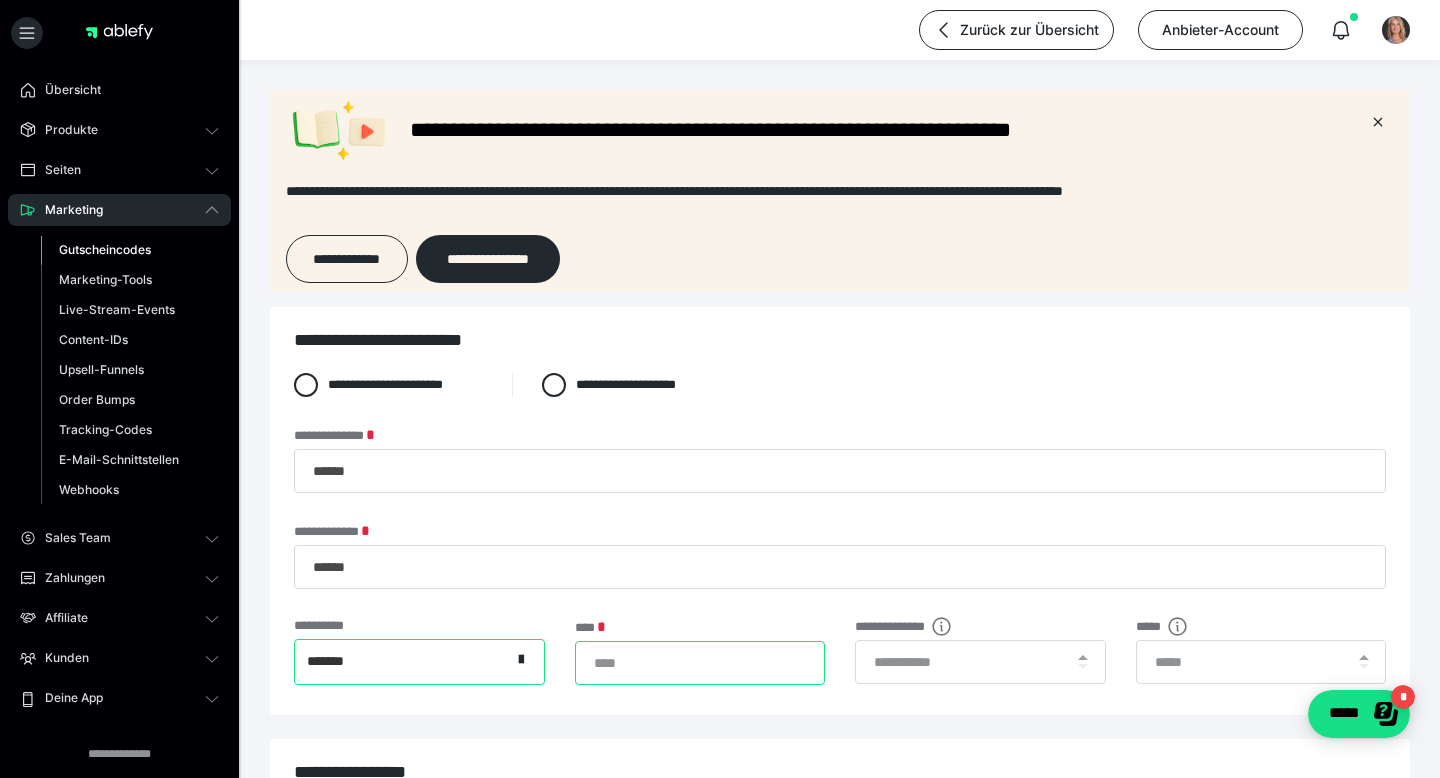click on "*" at bounding box center (700, 663) 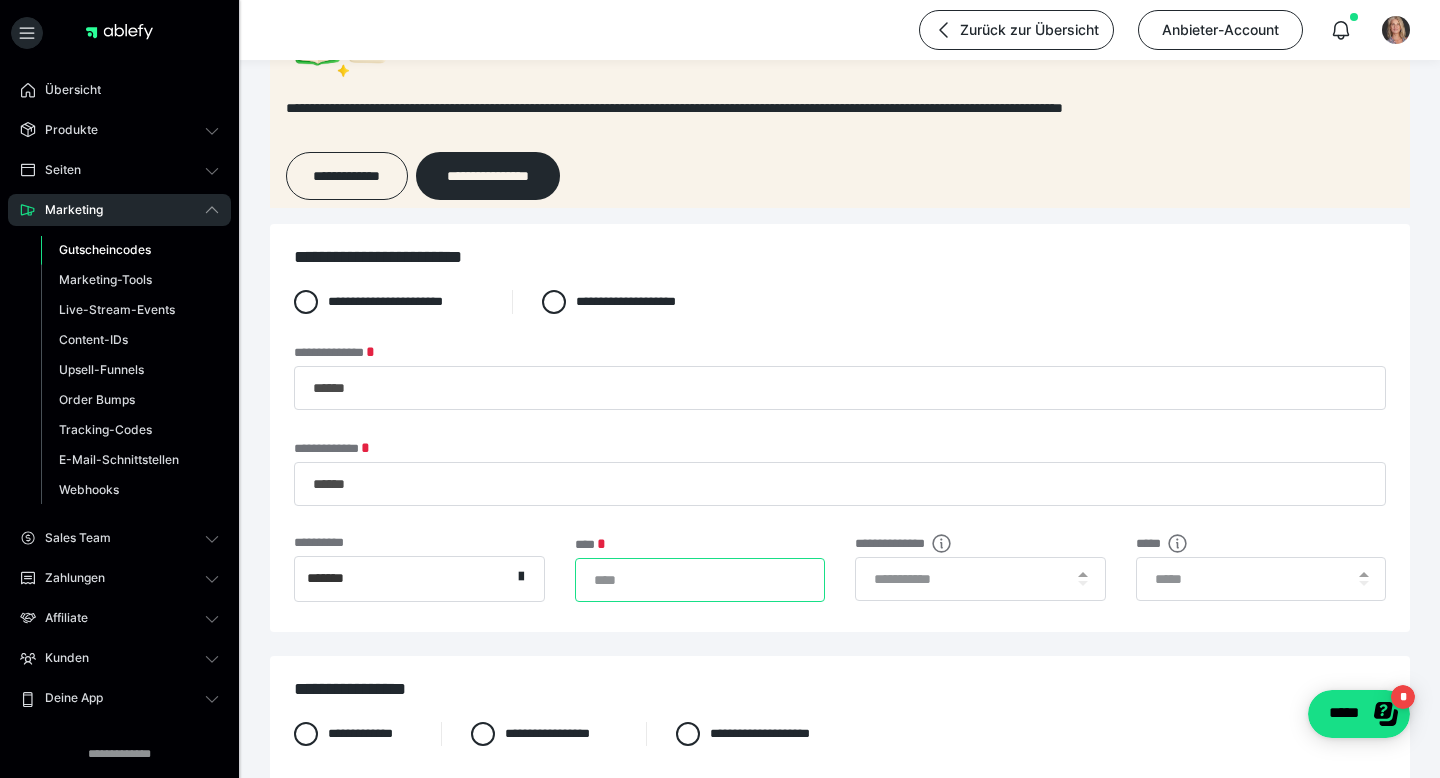 scroll, scrollTop: 97, scrollLeft: 0, axis: vertical 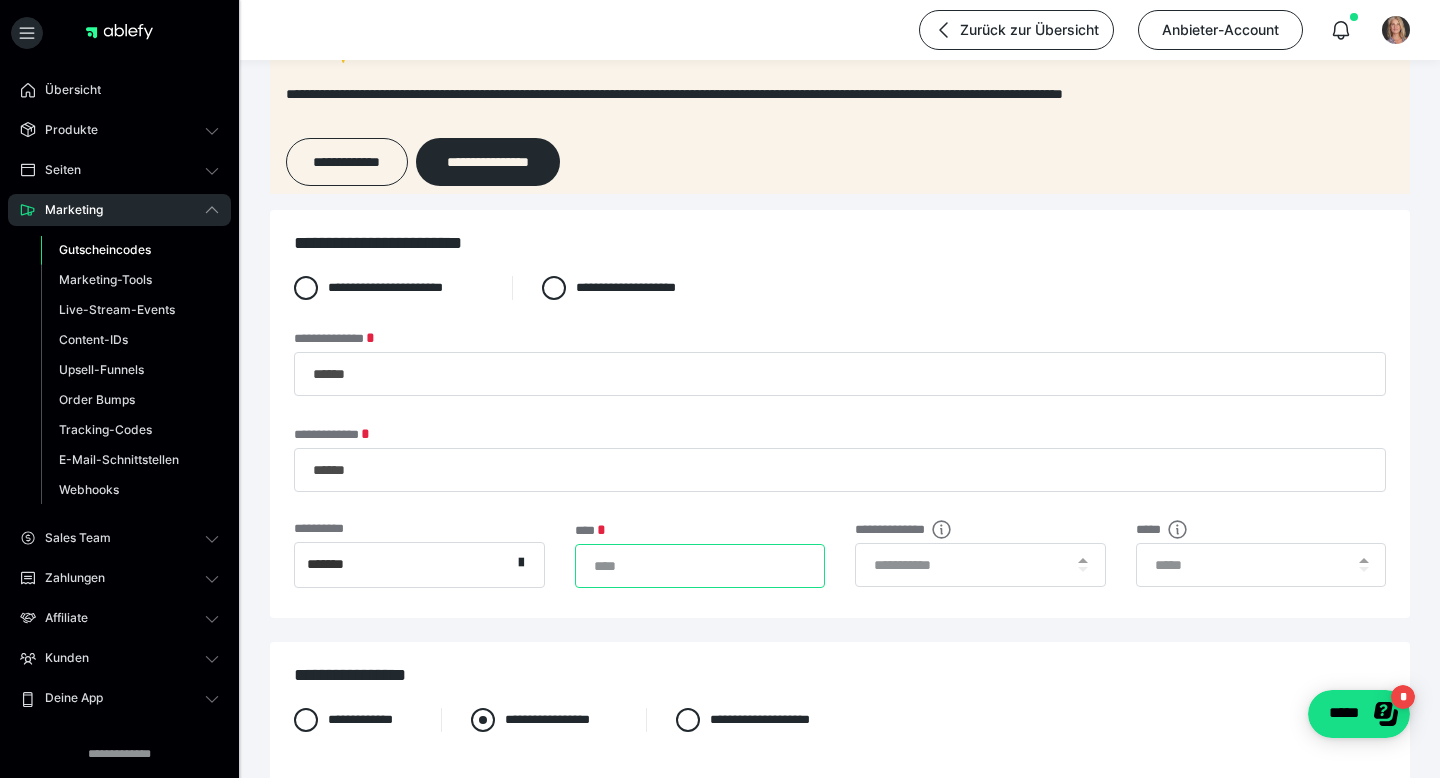 type on "***" 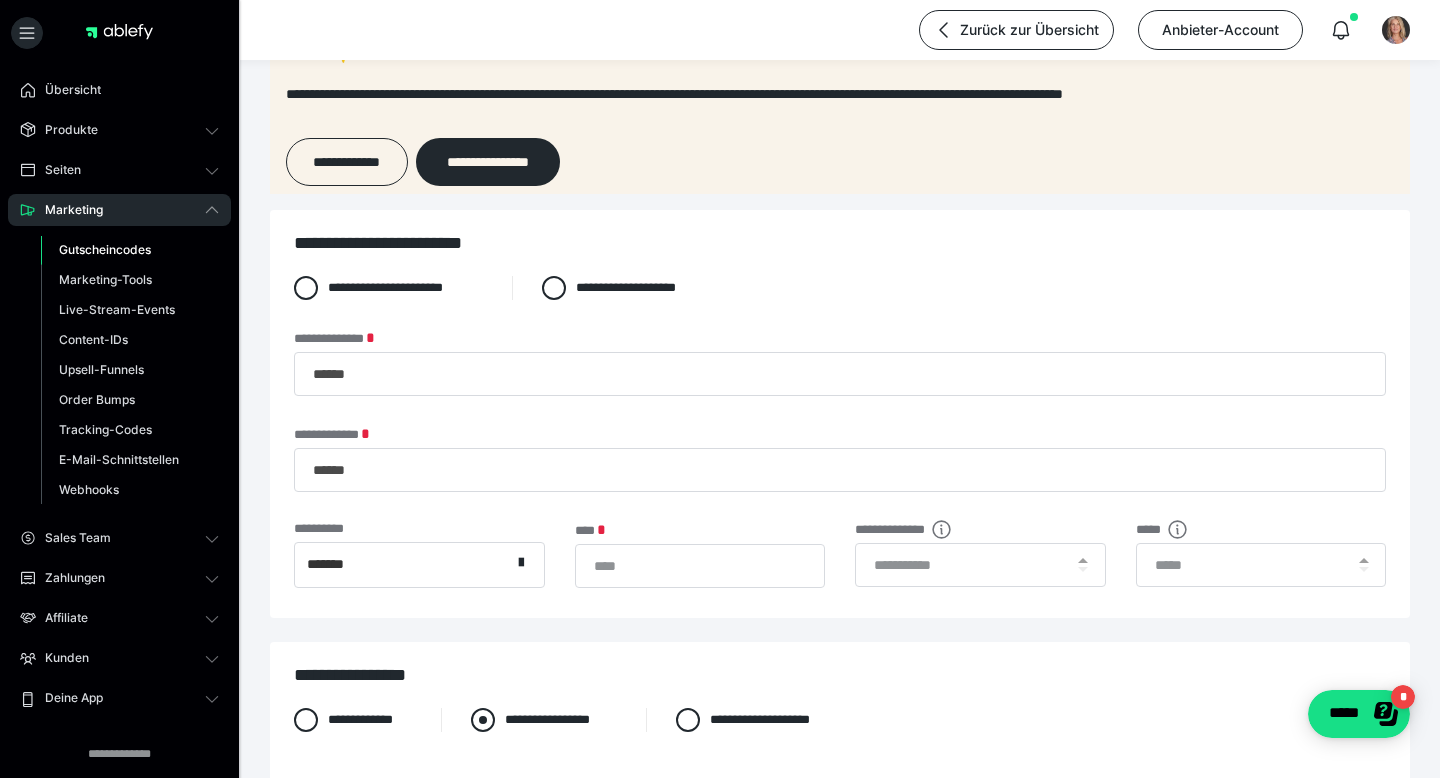 click at bounding box center (483, 720) 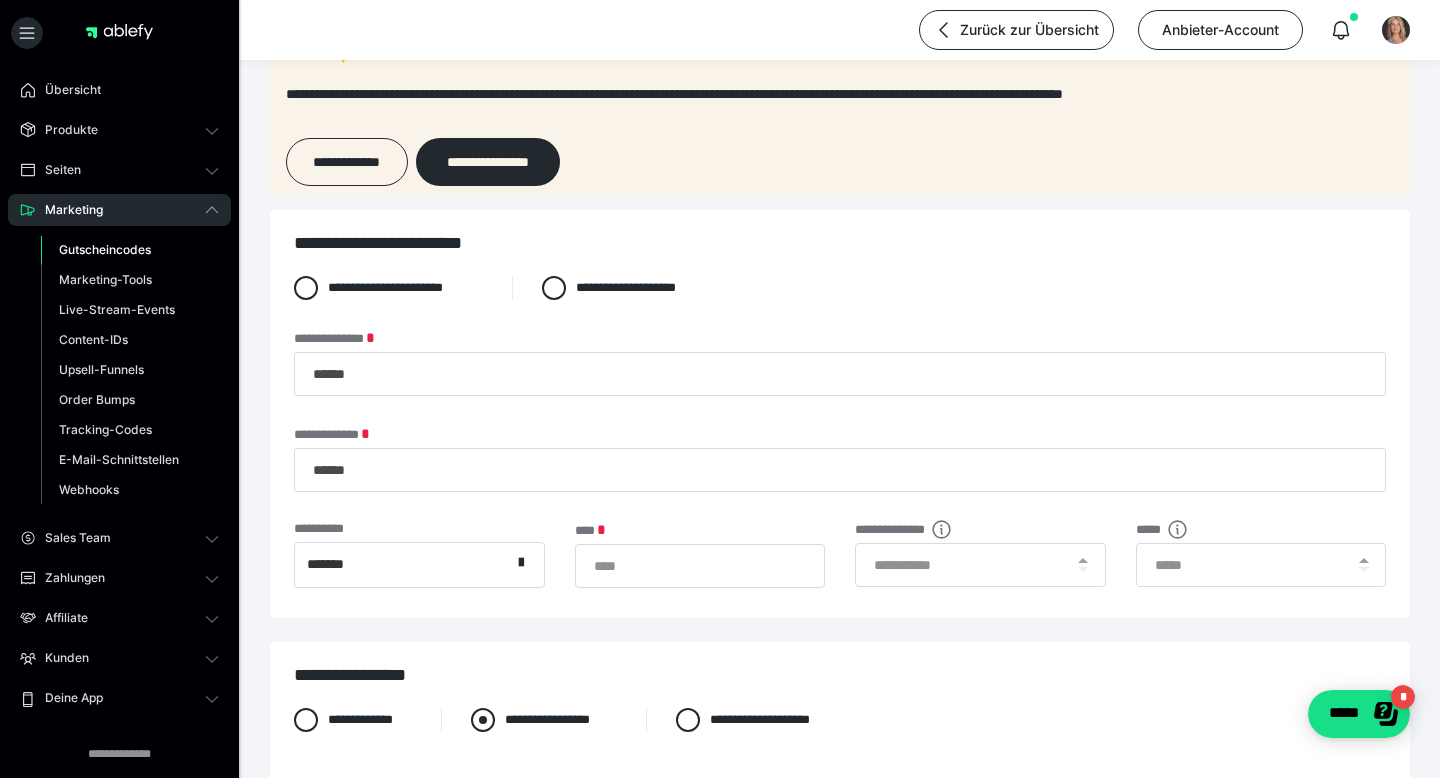 radio on "****" 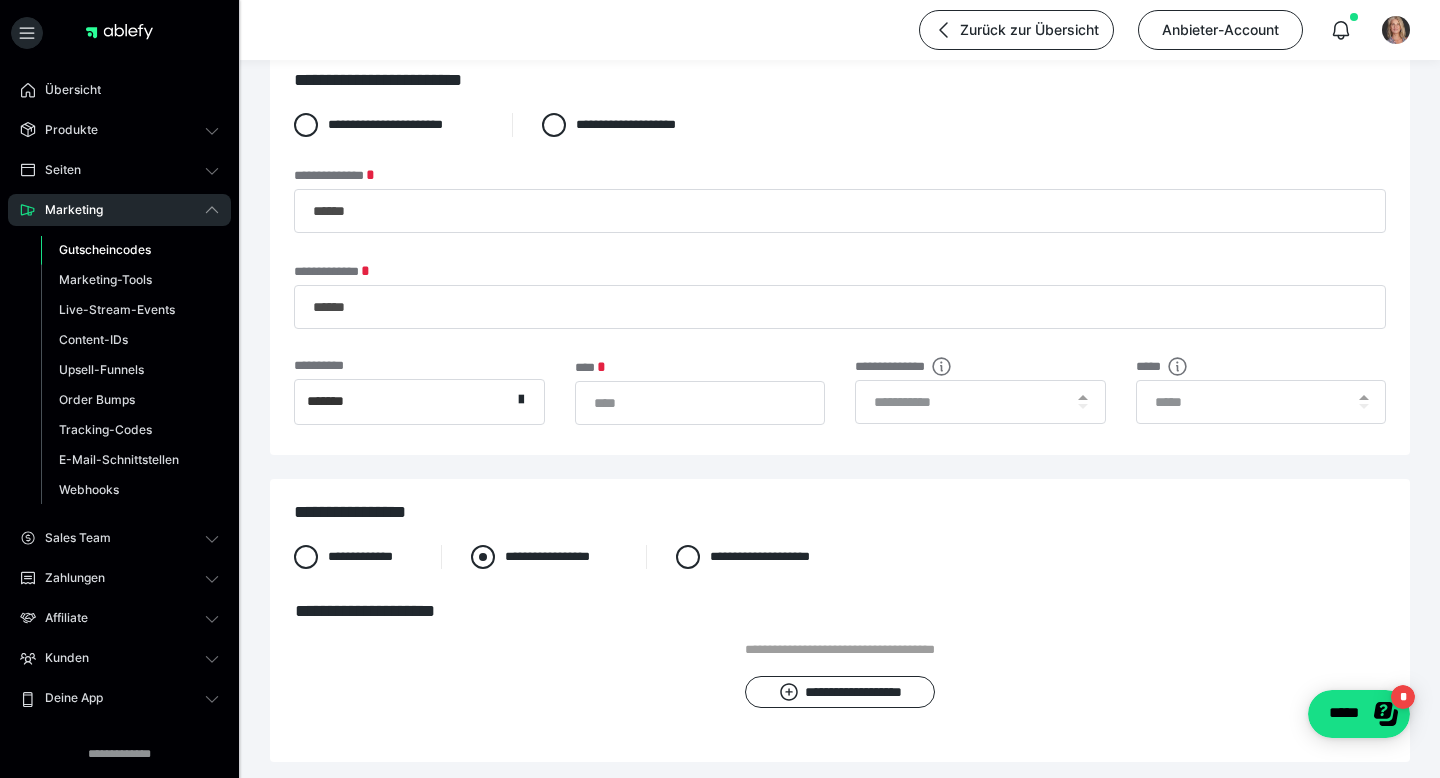 scroll, scrollTop: 272, scrollLeft: 0, axis: vertical 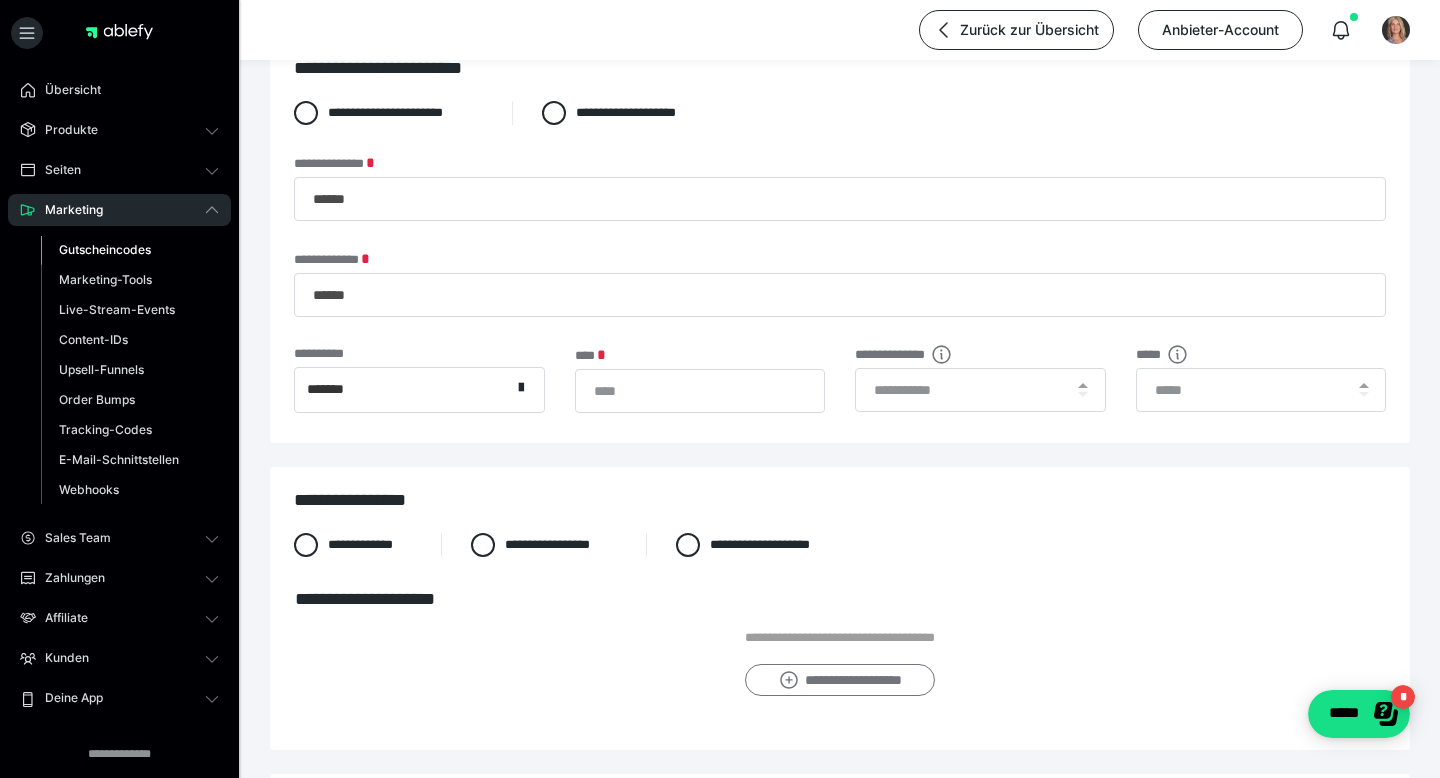 click on "**********" at bounding box center [839, 680] 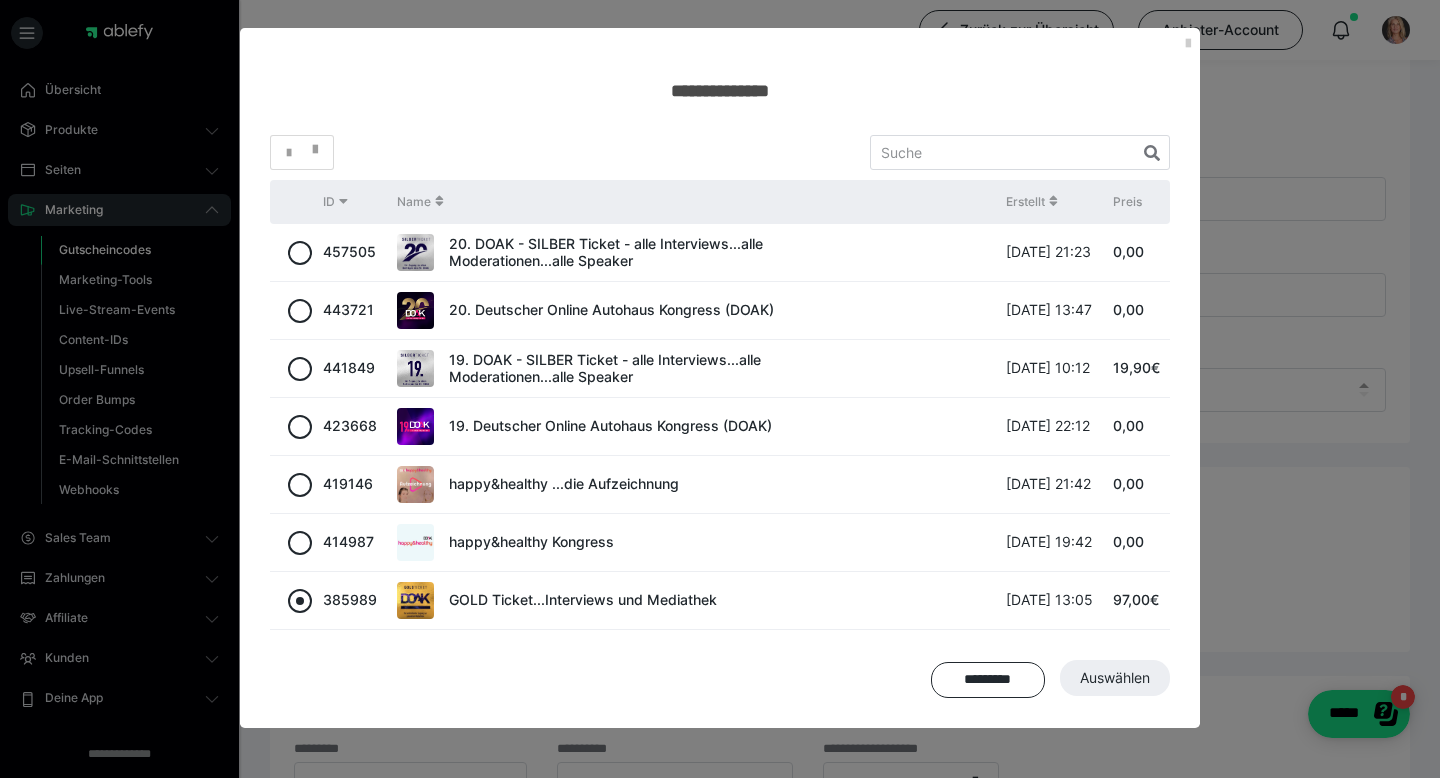 click at bounding box center (300, 601) 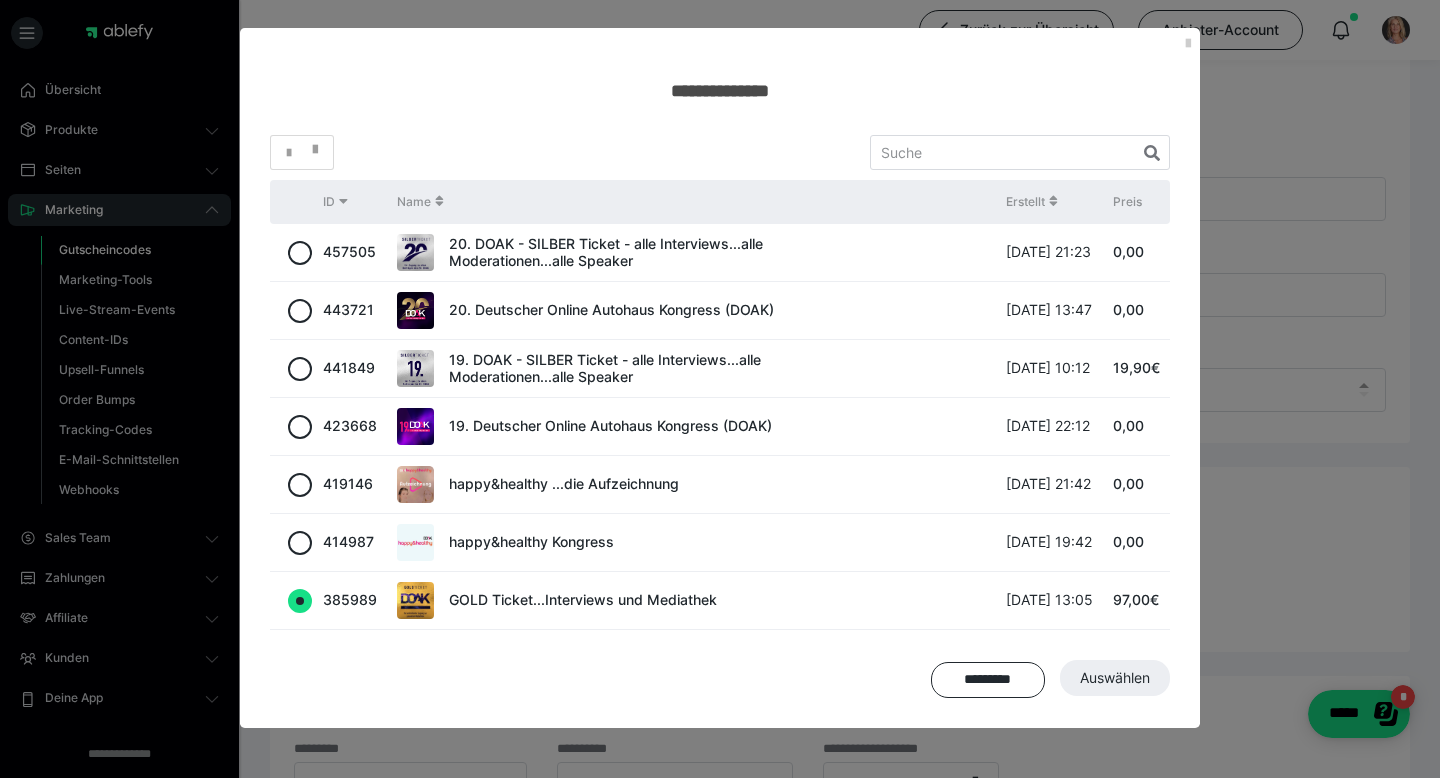 radio on "true" 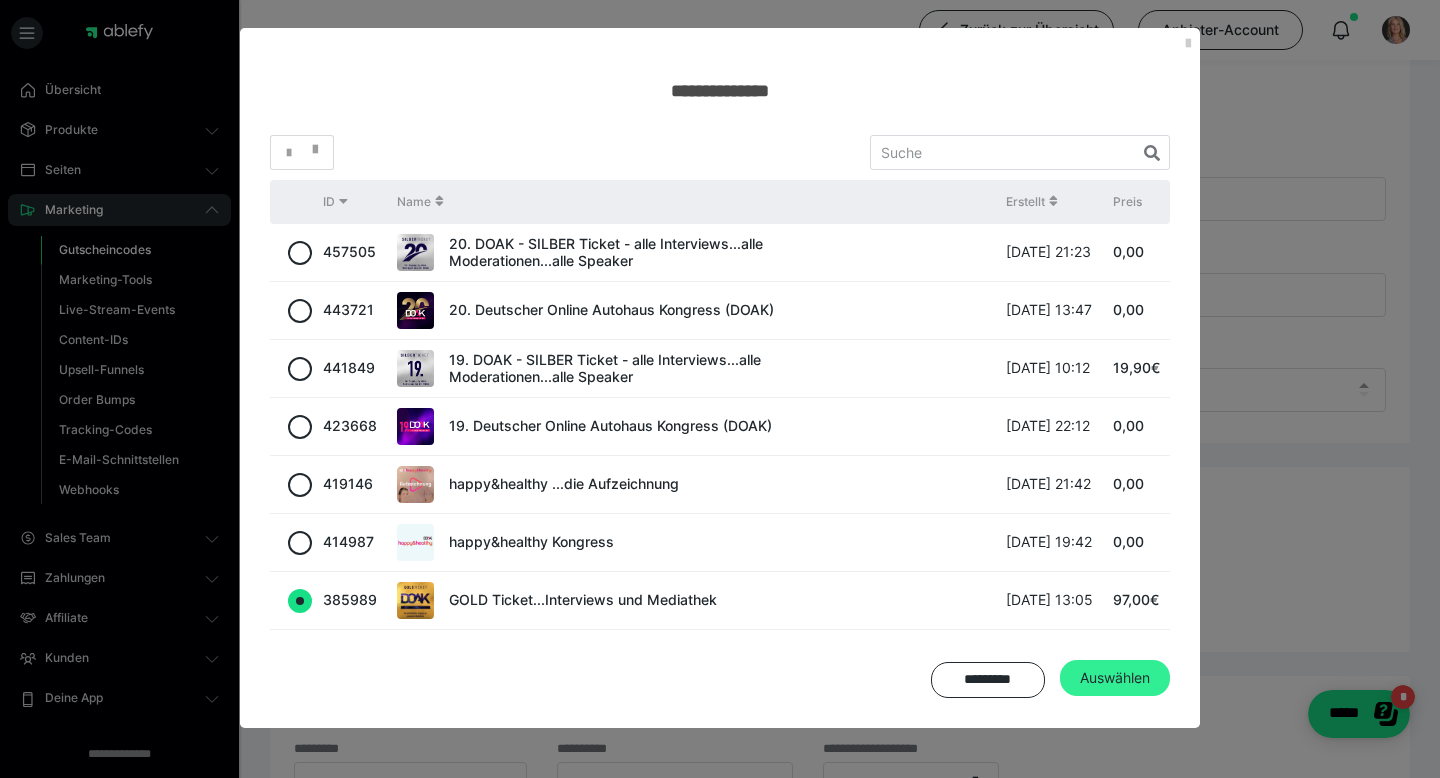 click on "Auswählen" at bounding box center (1115, 678) 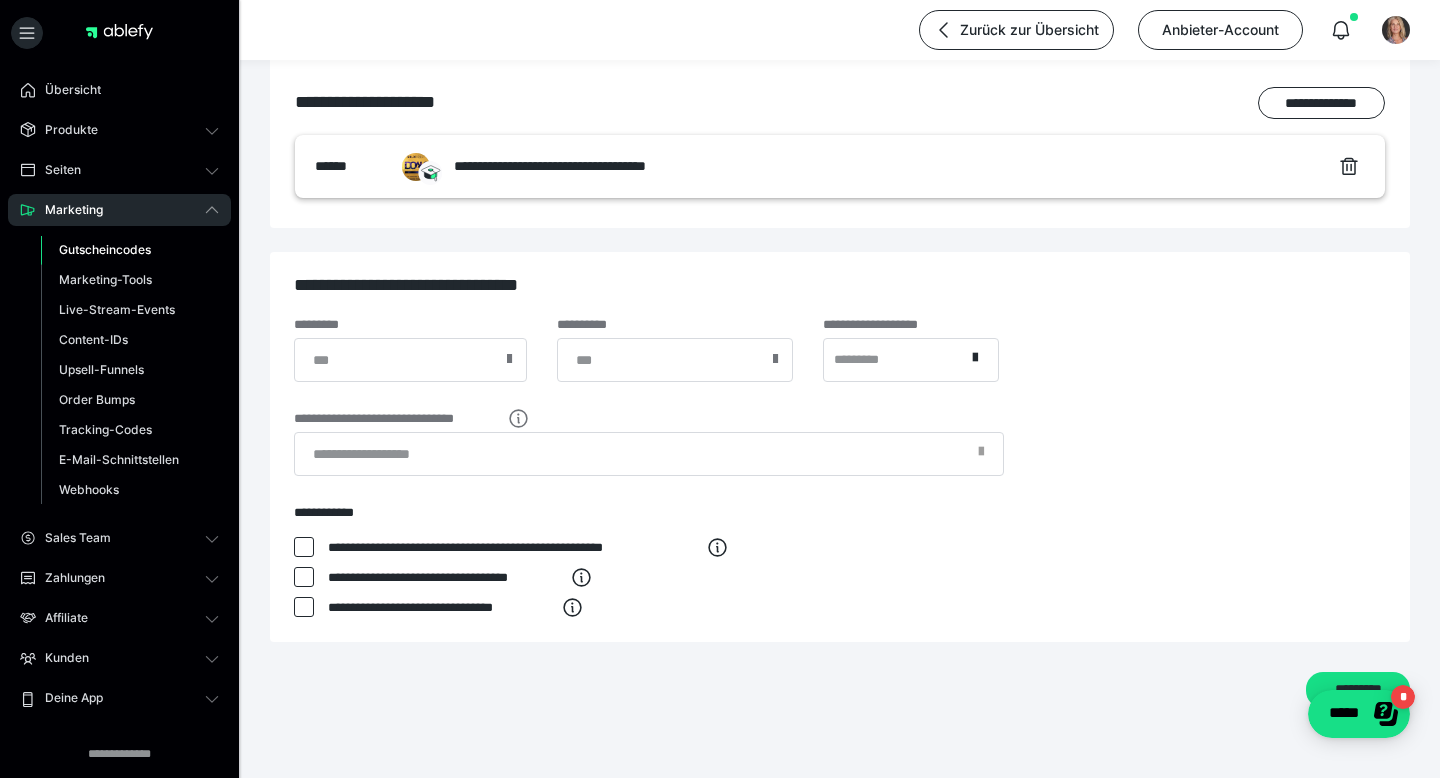 scroll, scrollTop: 801, scrollLeft: 0, axis: vertical 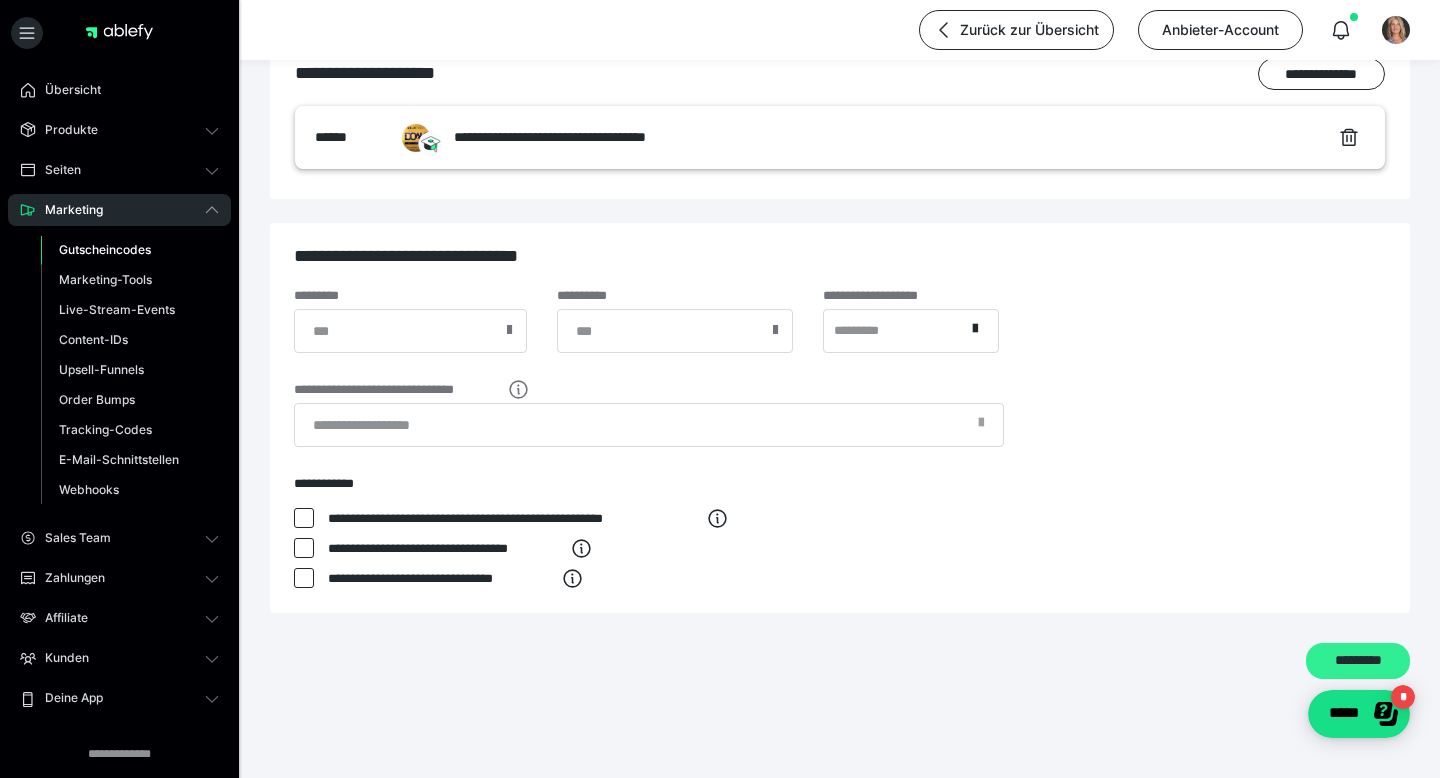 click on "*********" at bounding box center (1358, 661) 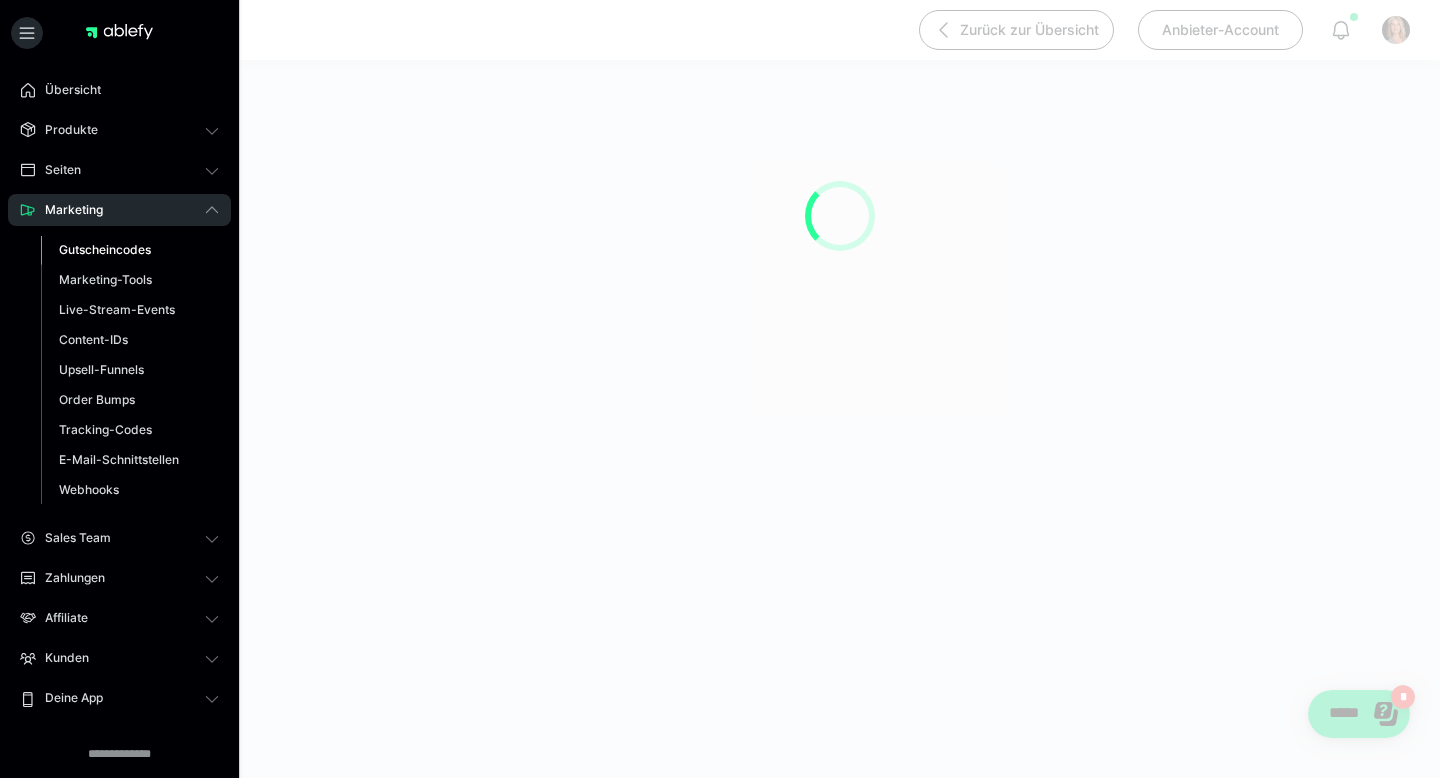 scroll, scrollTop: 0, scrollLeft: 0, axis: both 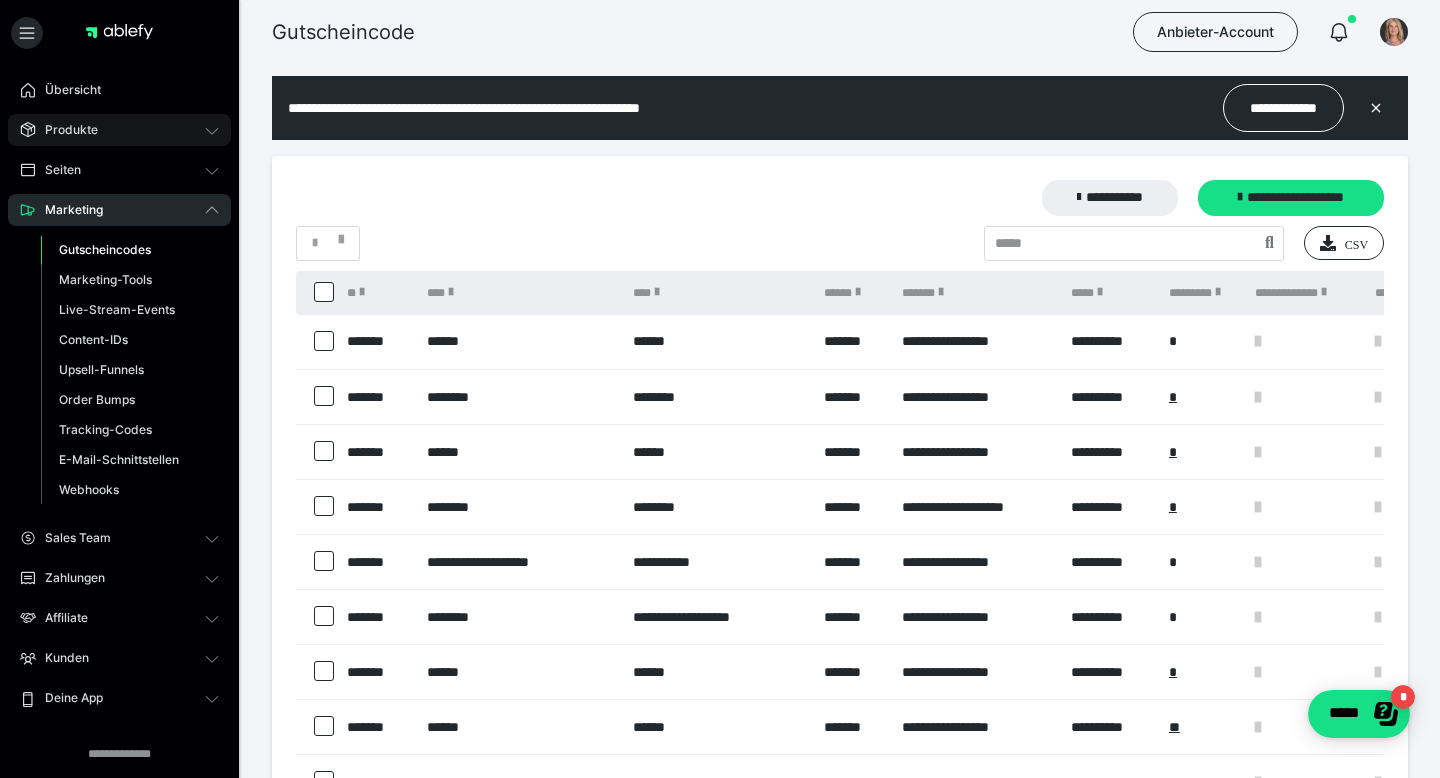 click on "Produkte" at bounding box center (64, 130) 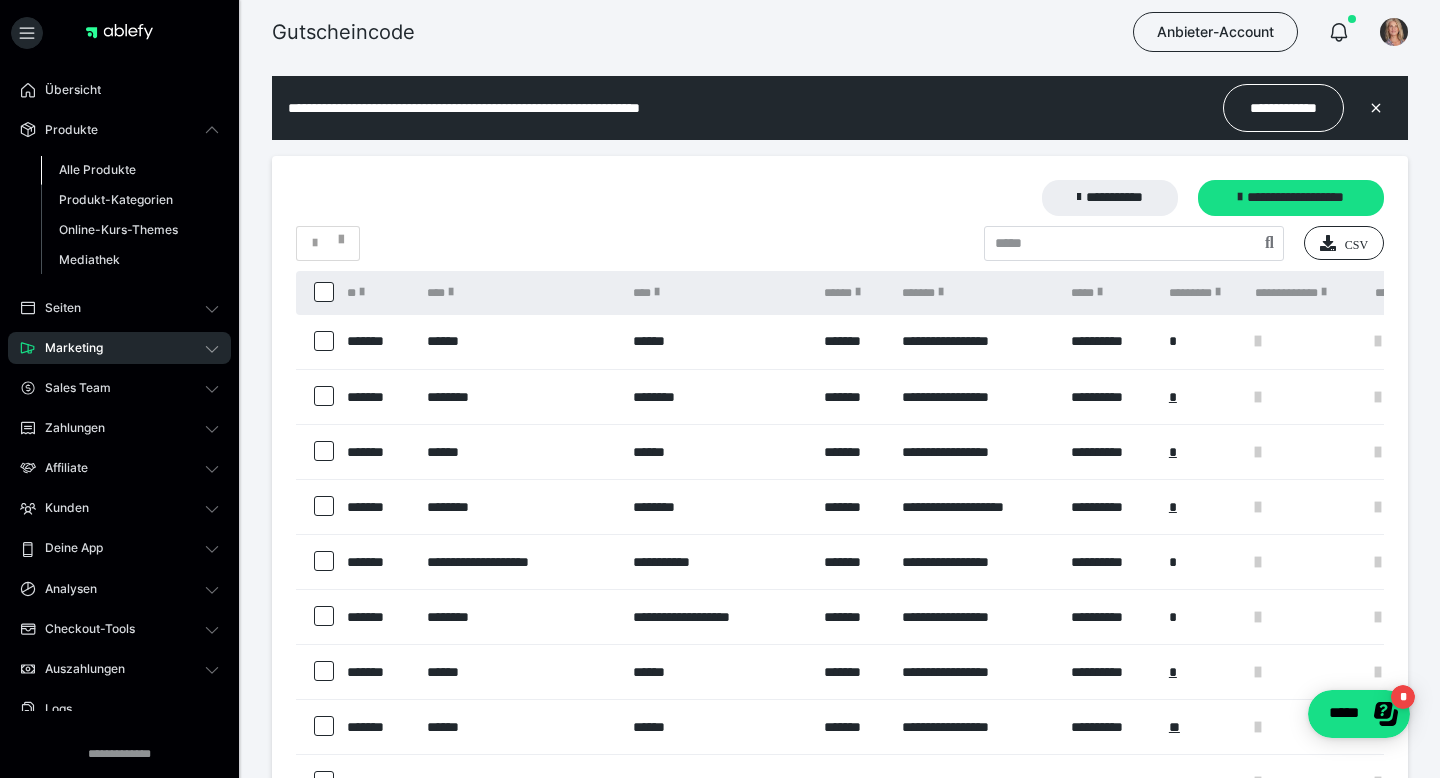 click on "Alle Produkte" at bounding box center (97, 169) 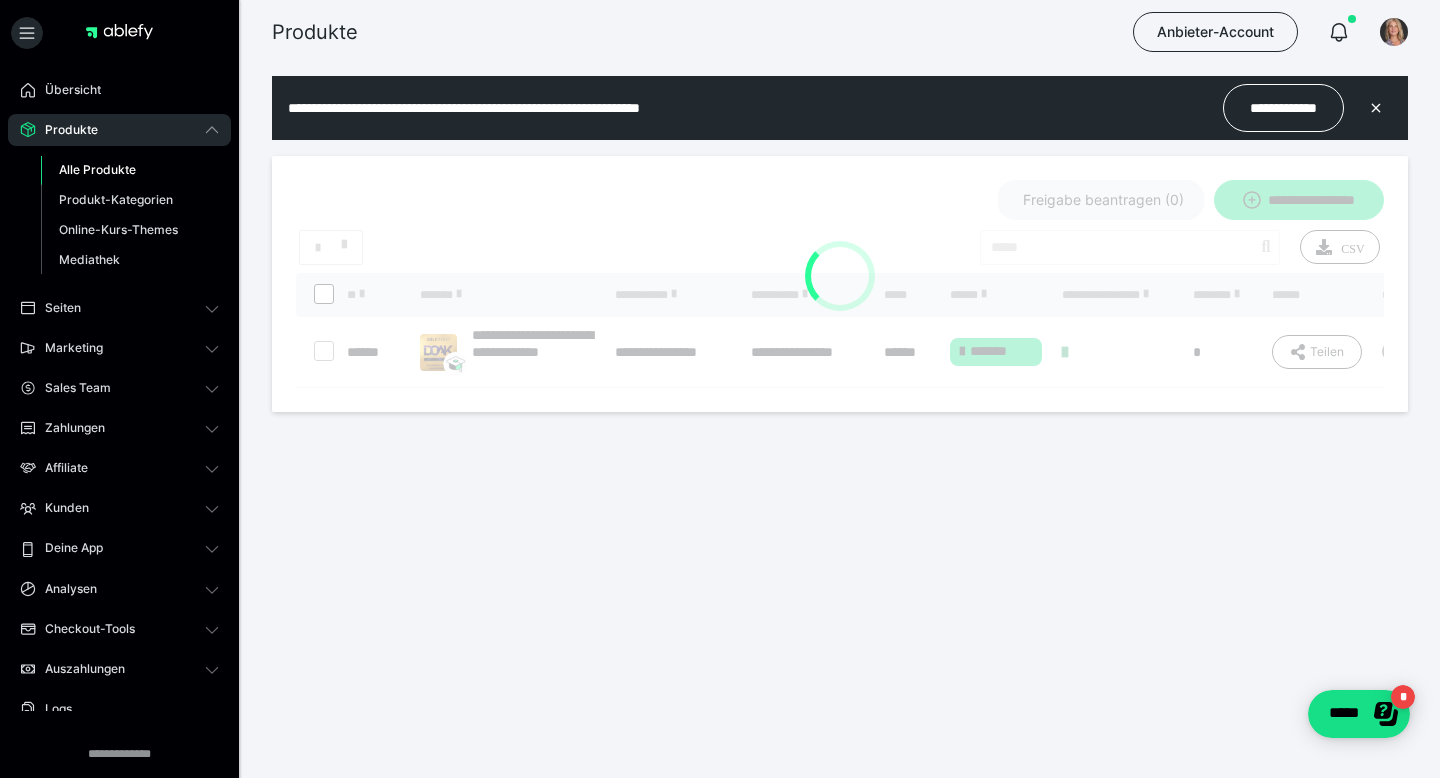 scroll, scrollTop: 0, scrollLeft: 0, axis: both 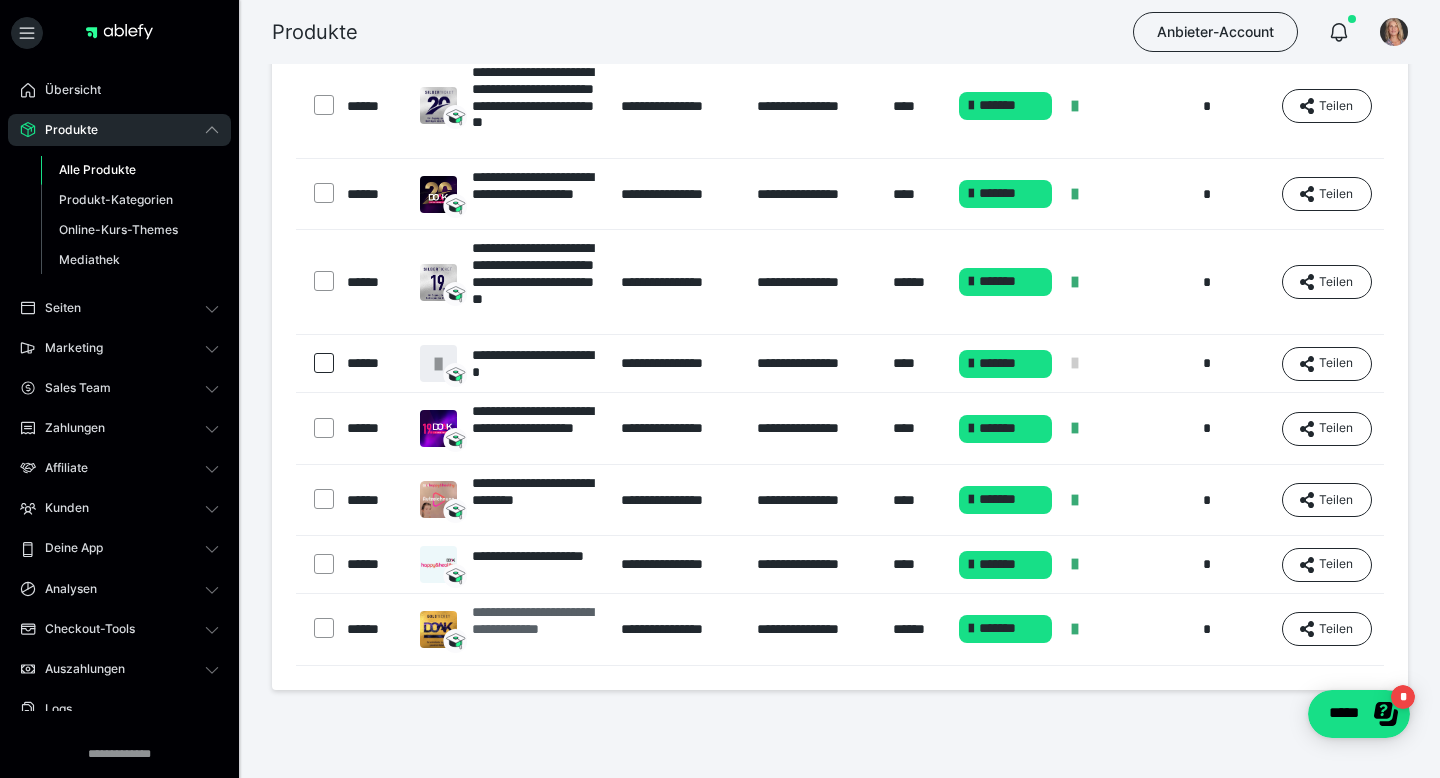 click on "**********" at bounding box center (536, 629) 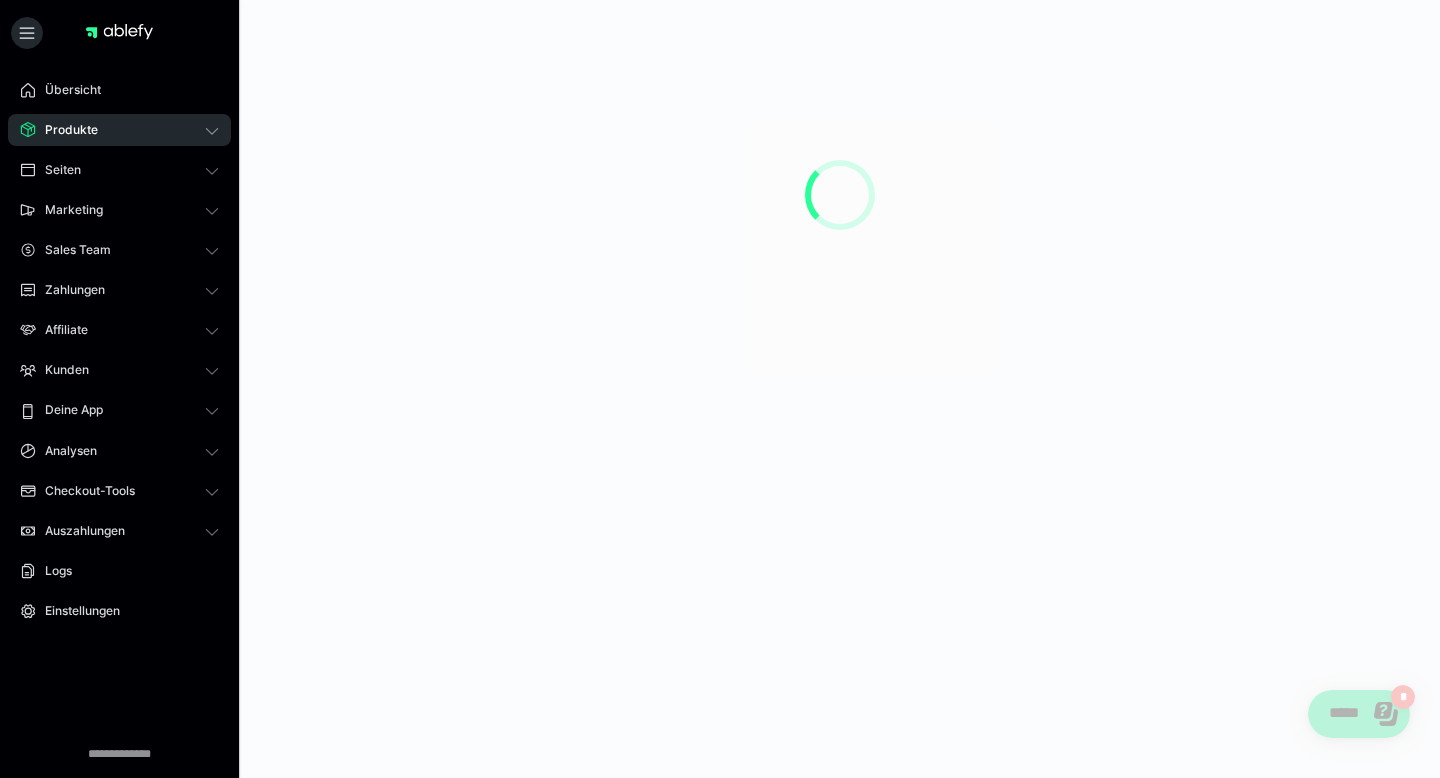 scroll, scrollTop: 0, scrollLeft: 0, axis: both 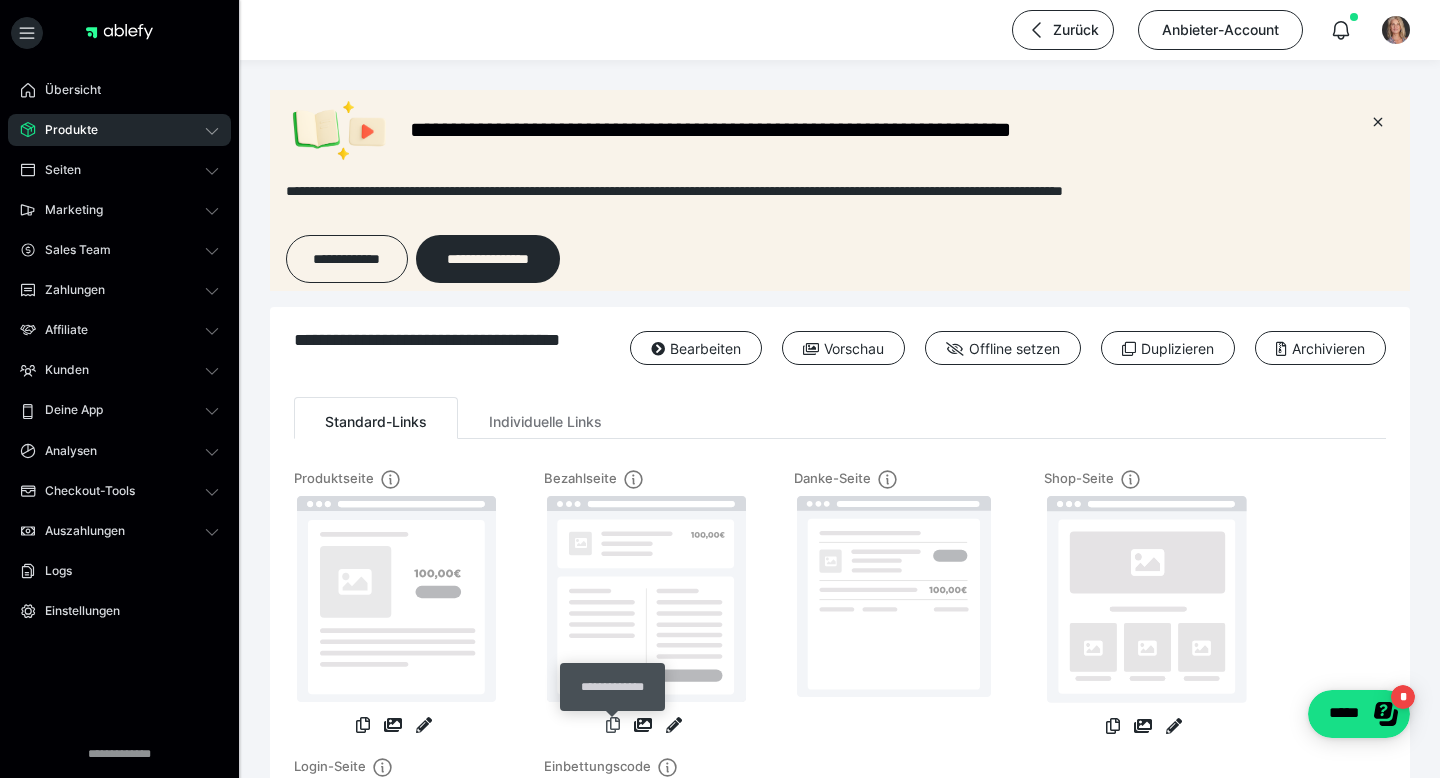 click at bounding box center (613, 725) 